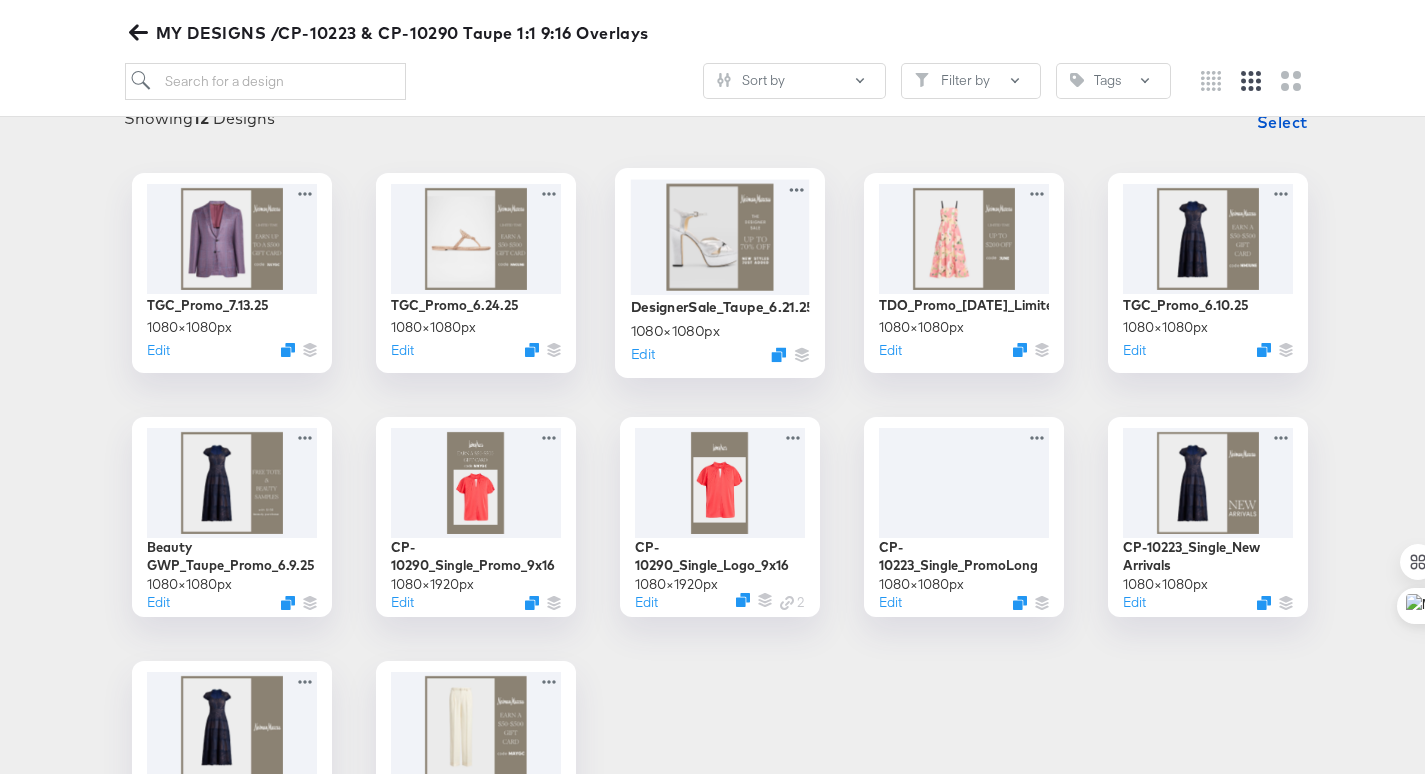 scroll, scrollTop: 299, scrollLeft: 0, axis: vertical 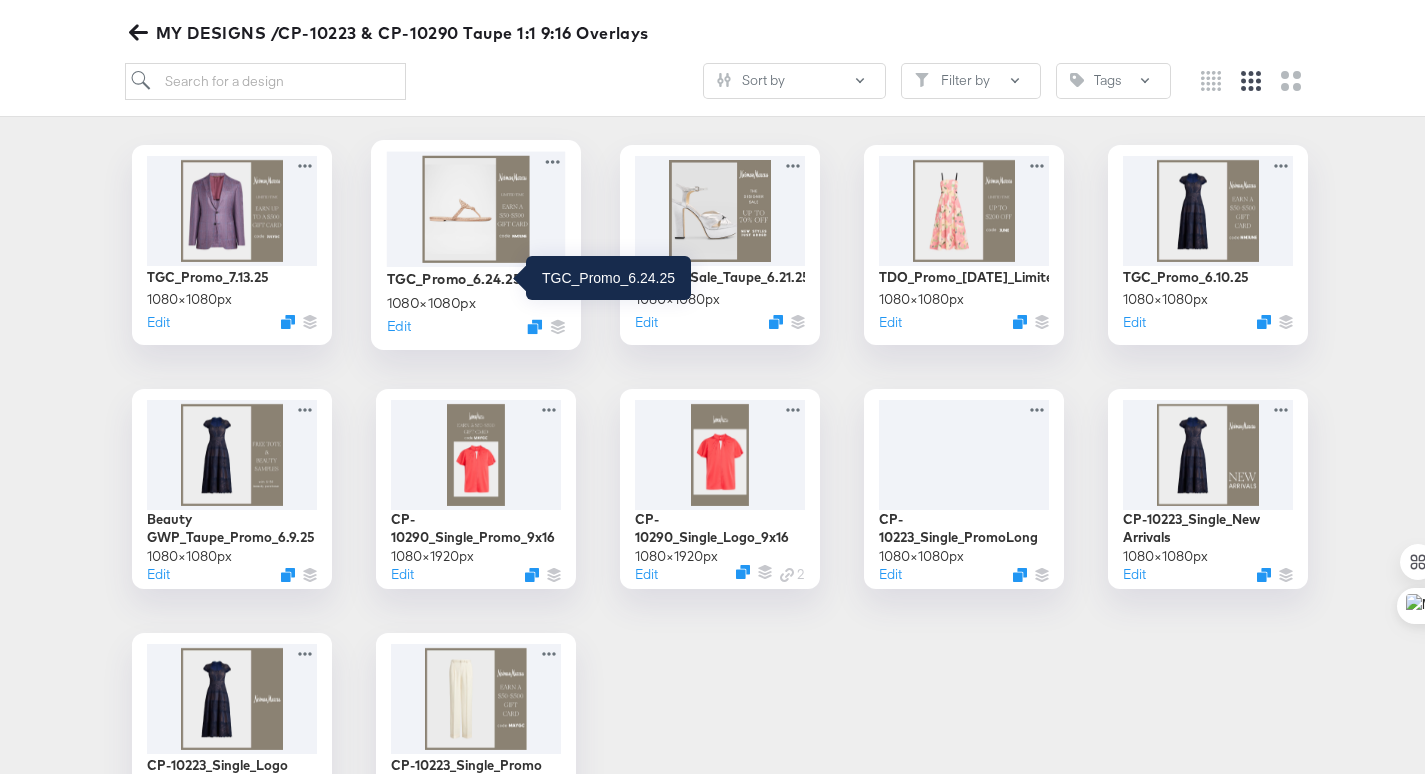 click on "TGC_Promo_6.24.25" at bounding box center [454, 274] 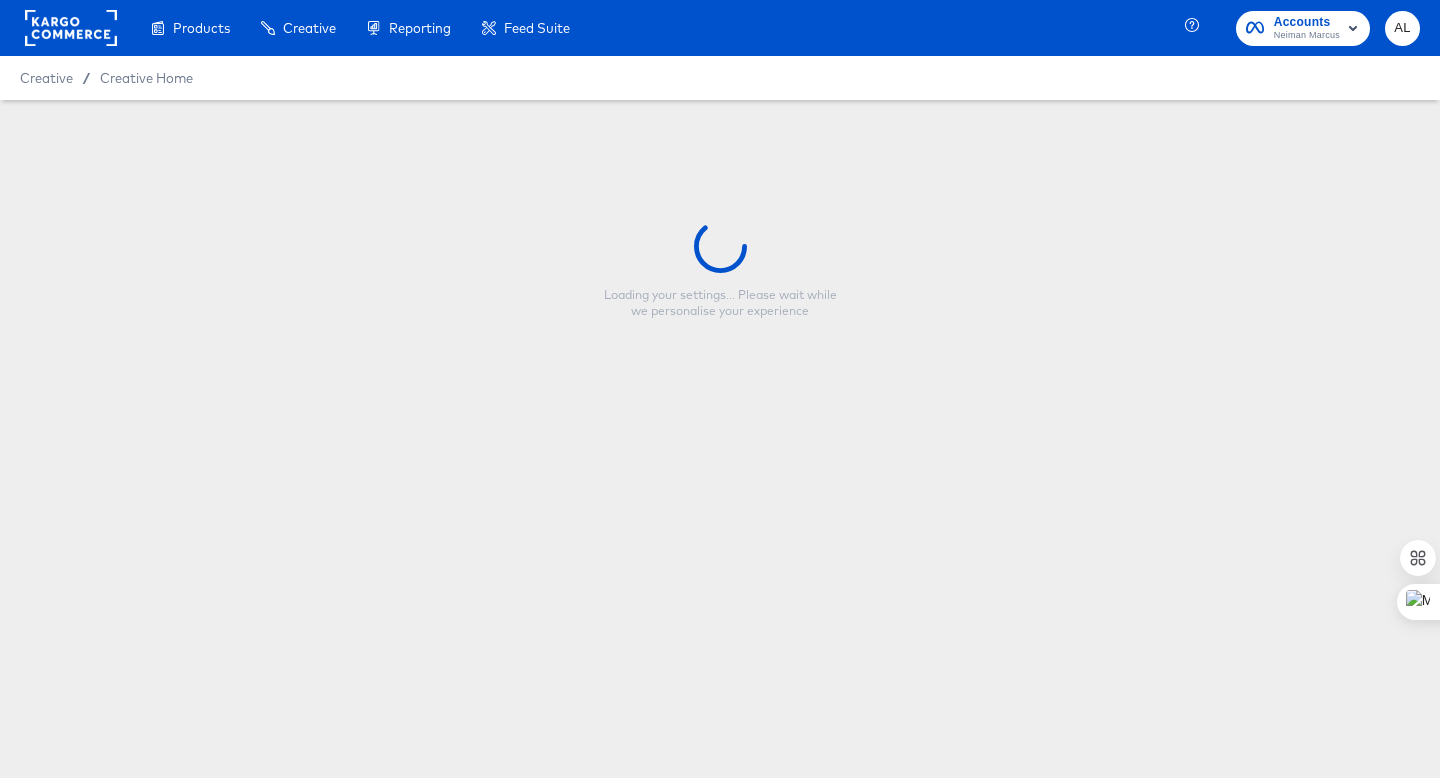 type on "TGC_Promo_6.24.25" 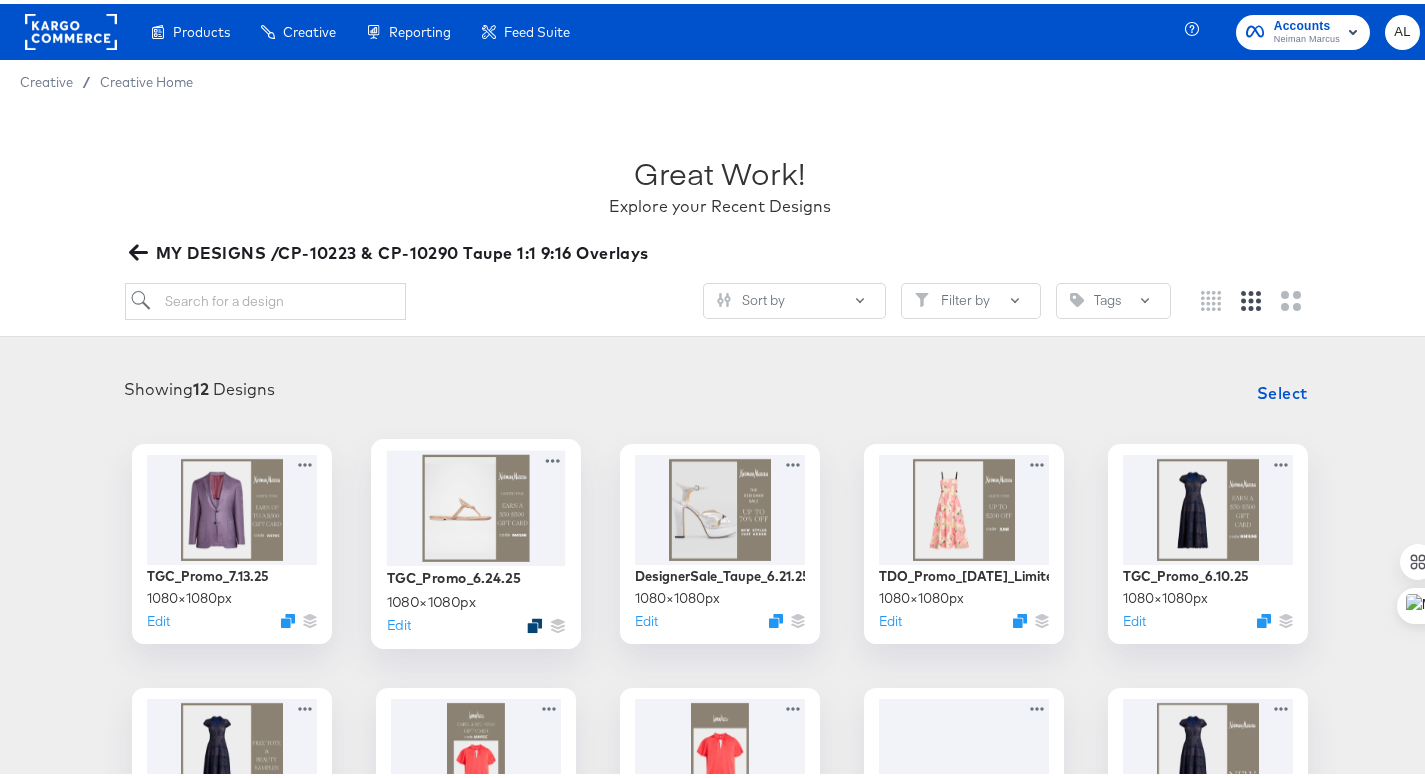 click 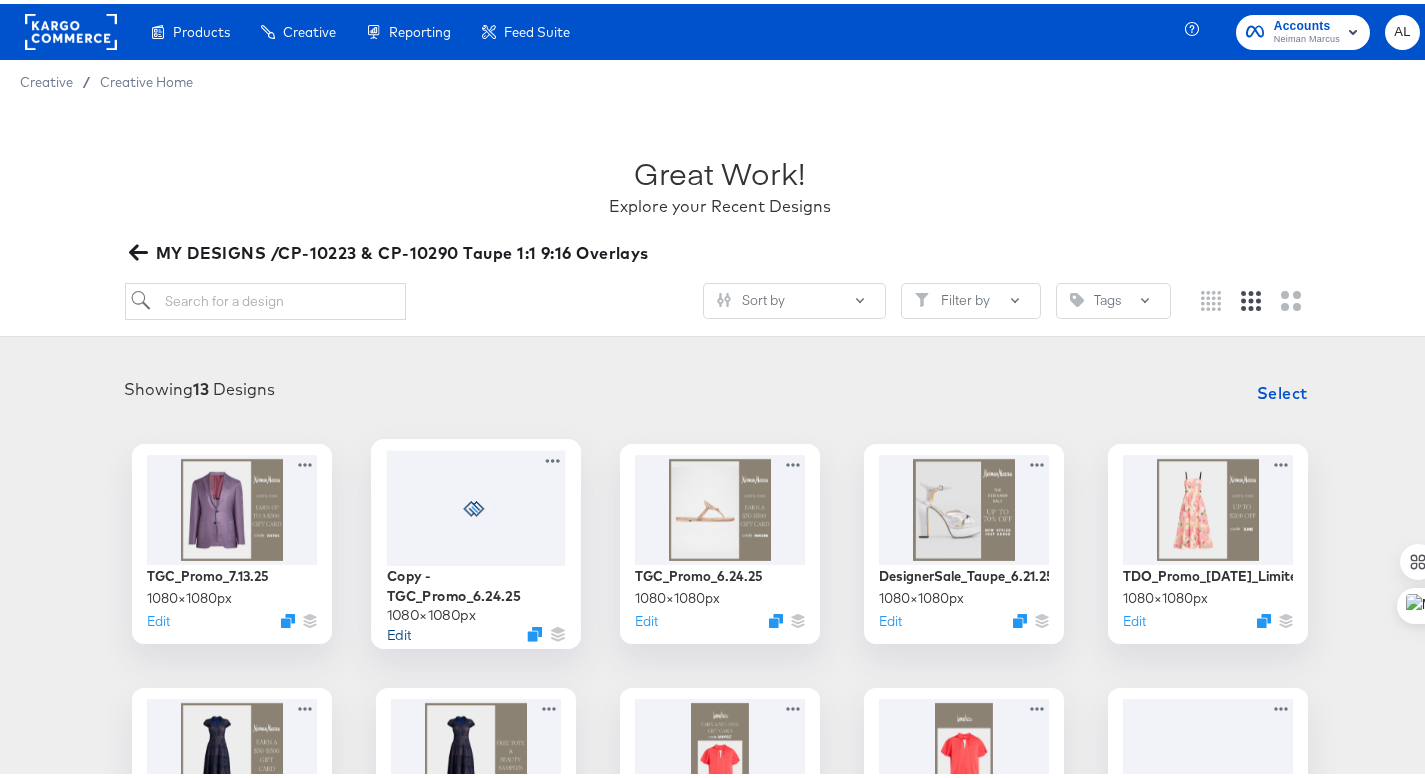 click on "Edit" at bounding box center (399, 629) 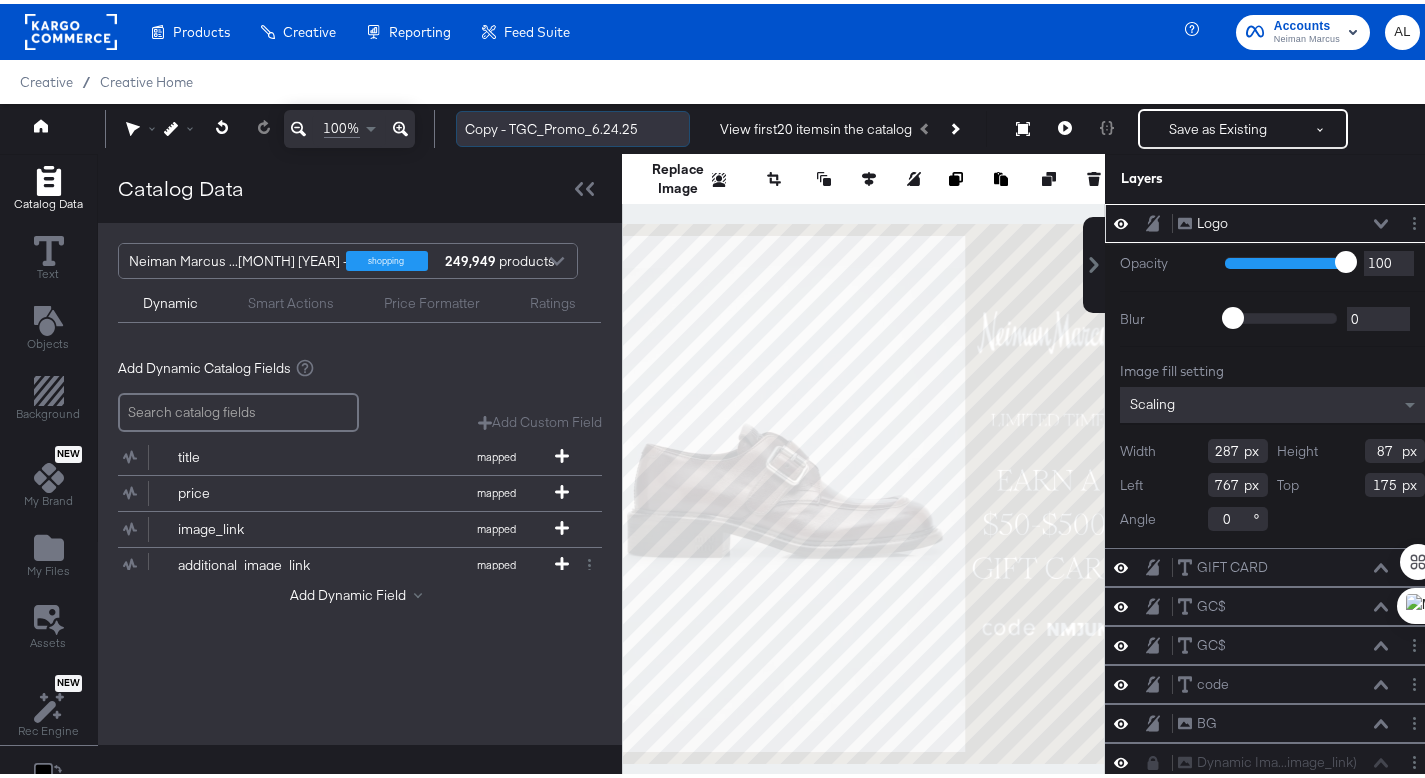 click on "Copy - TGC_Promo_6.24.25" at bounding box center (573, 125) 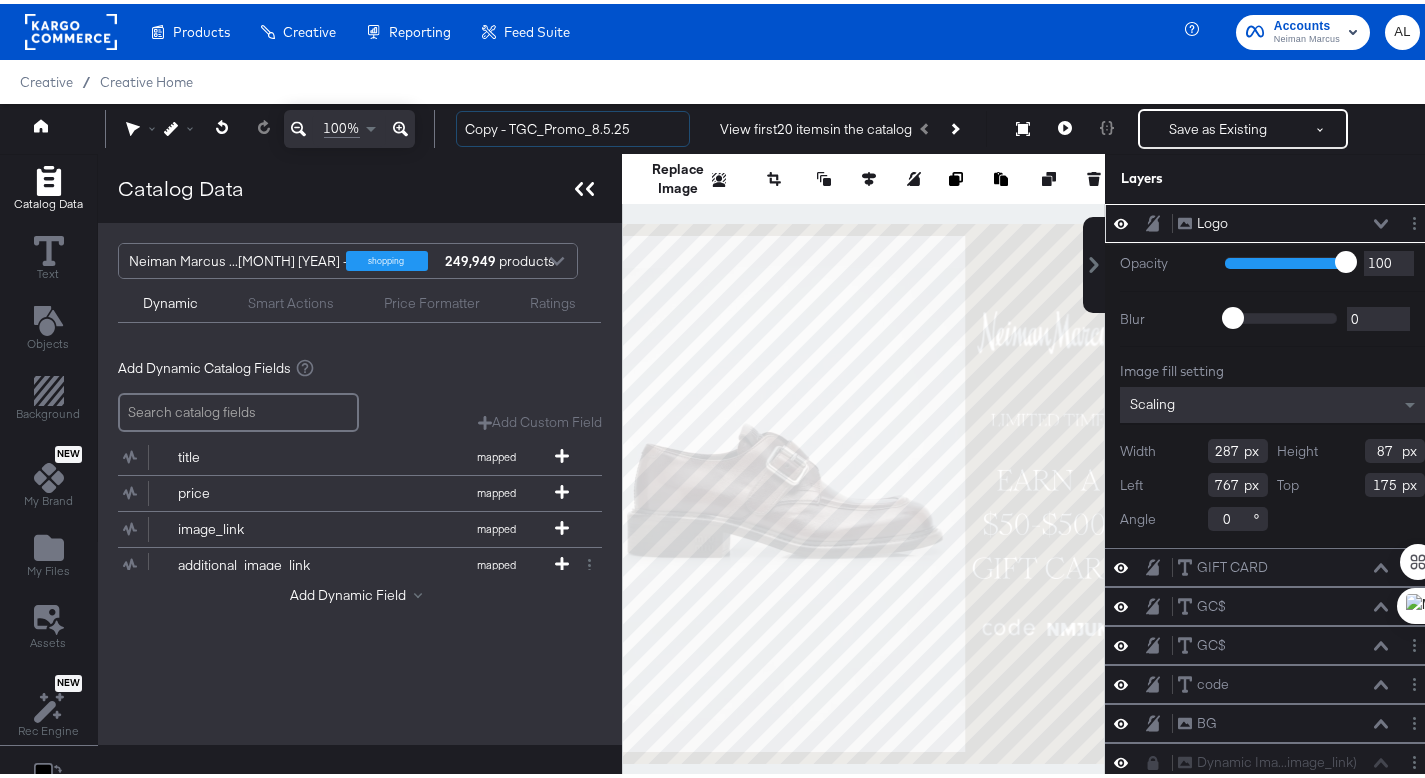 type on "Copy - TGC_Promo_8.5.25" 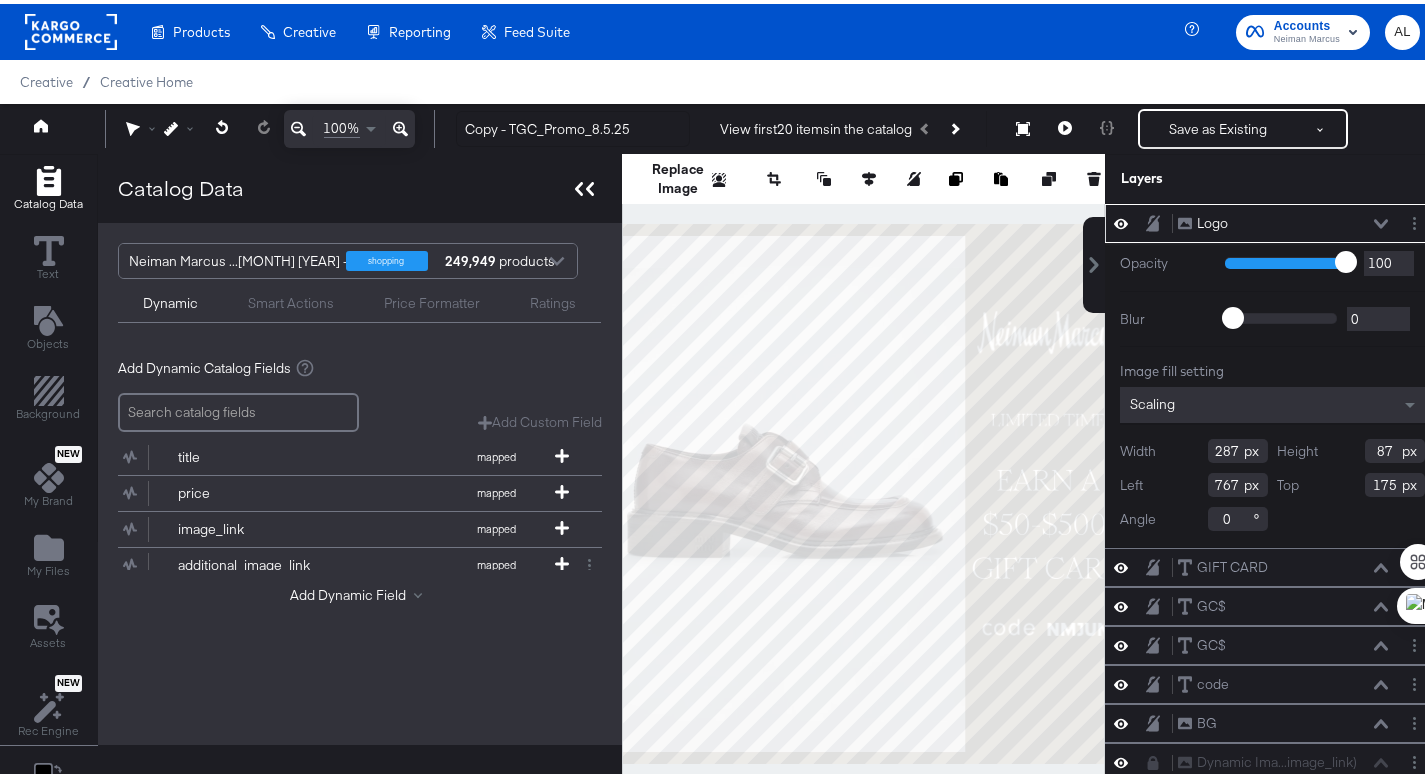 click at bounding box center (584, 184) 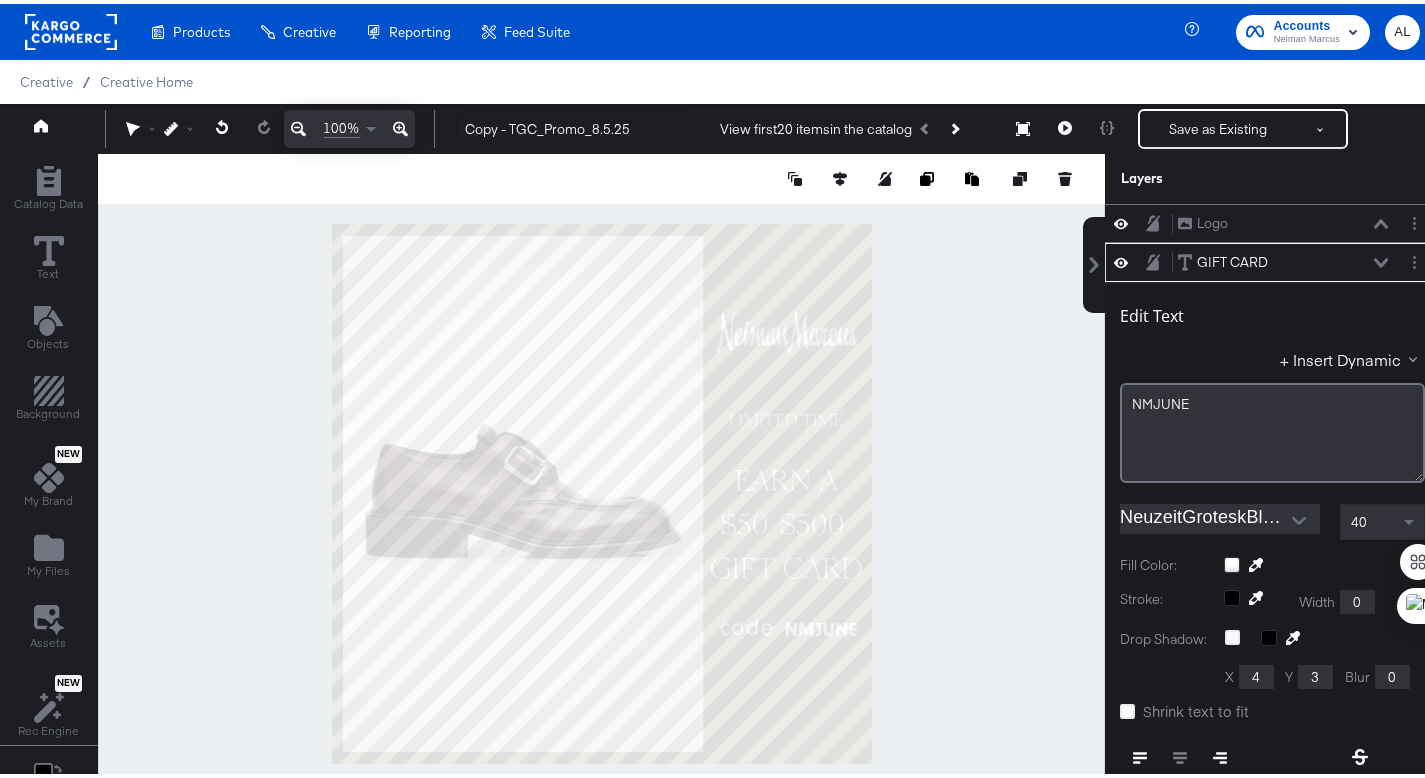 scroll, scrollTop: 5, scrollLeft: 0, axis: vertical 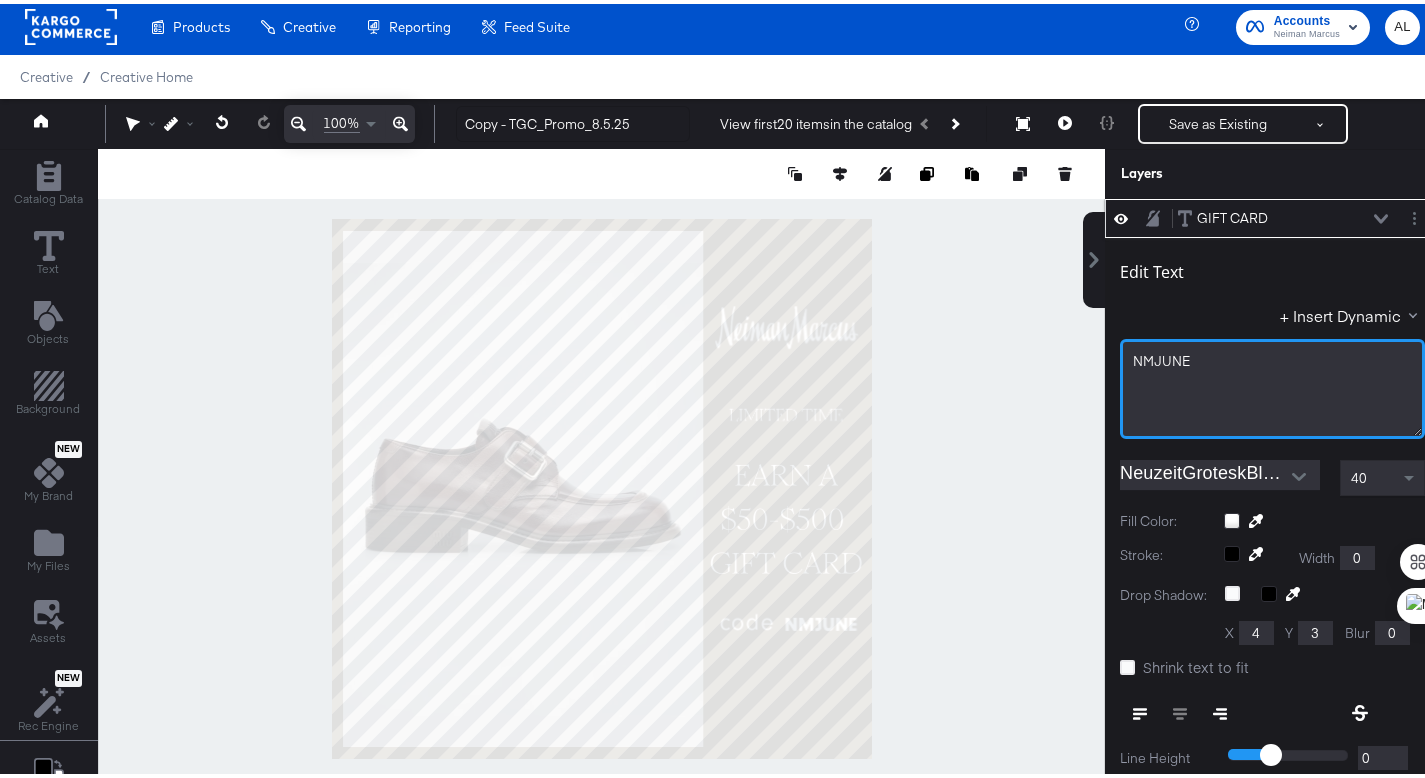 click on "NMJUNE" at bounding box center [1161, 357] 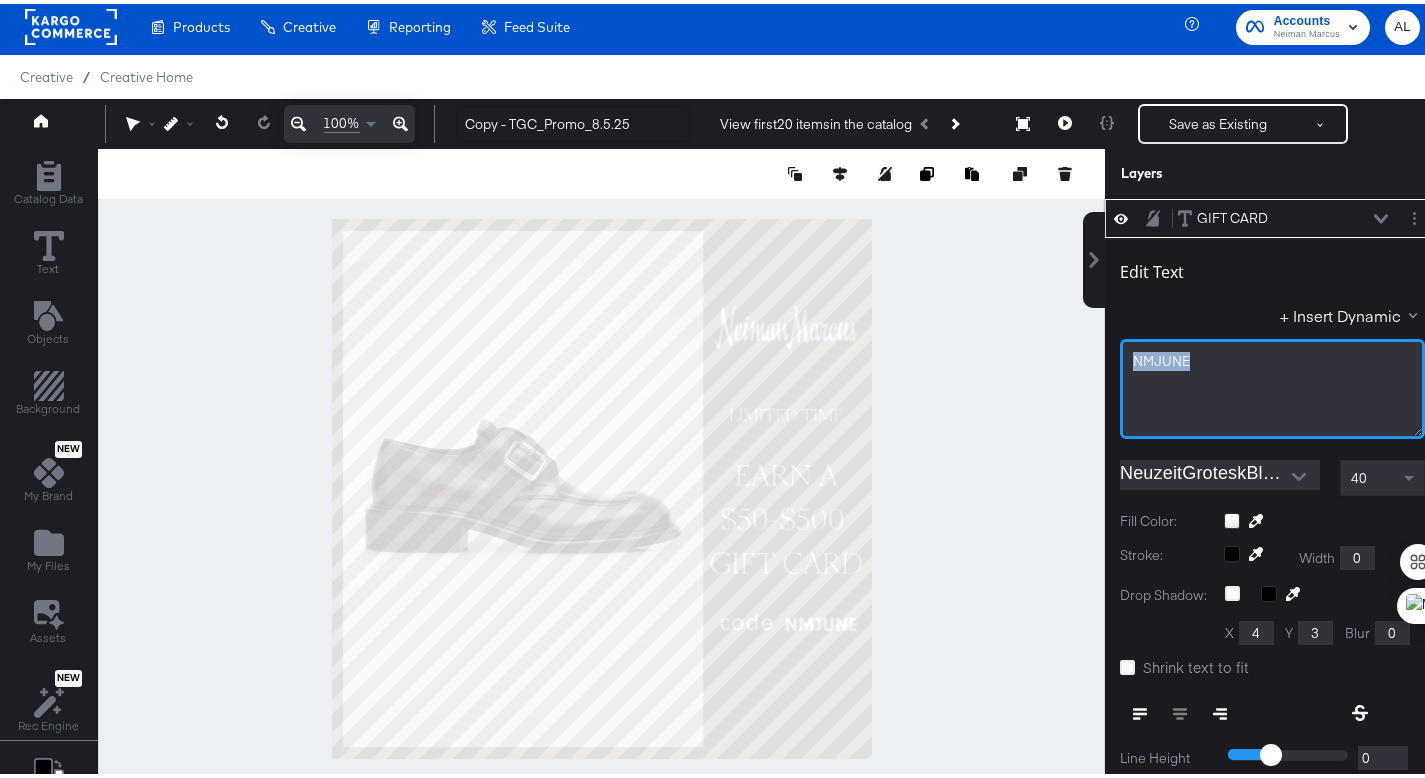 click on "NMJUNE" at bounding box center (1161, 357) 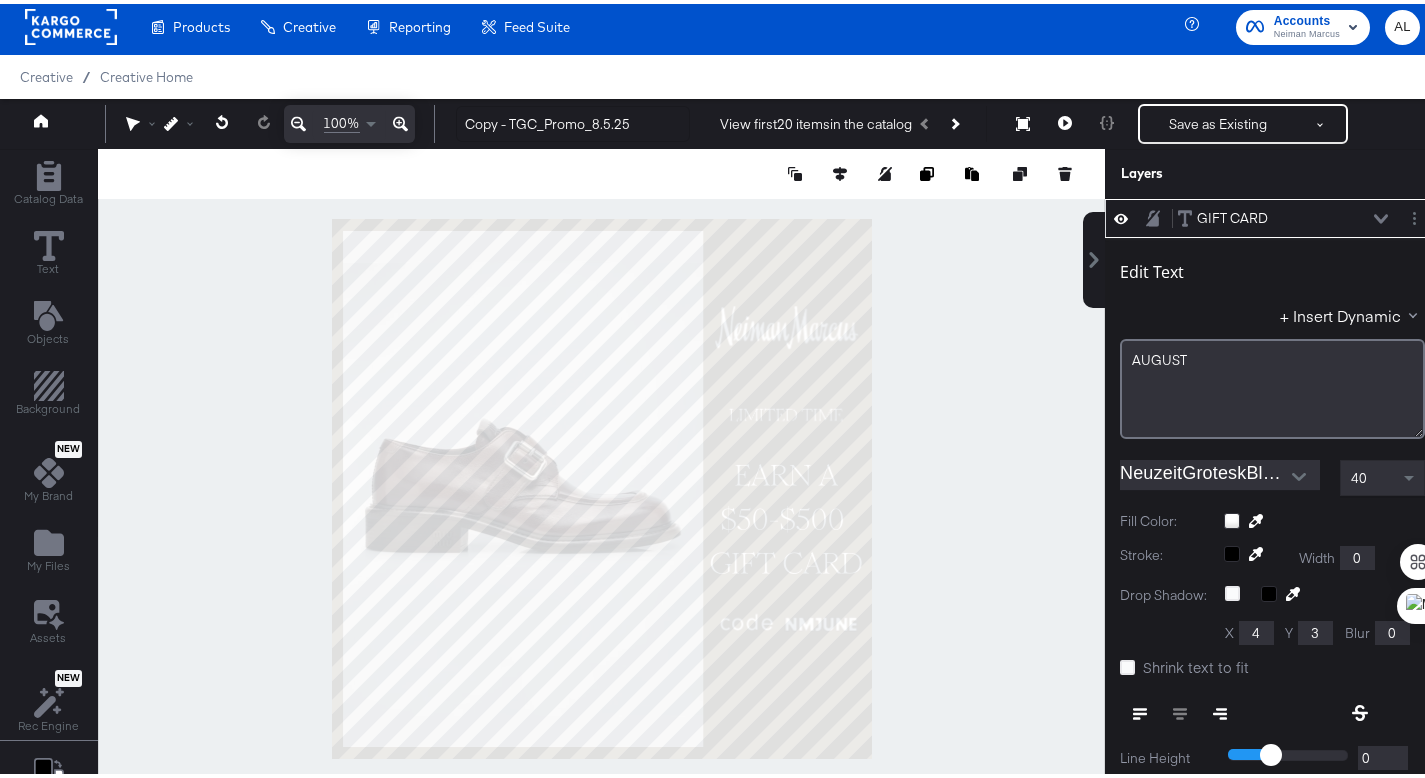 click at bounding box center [601, 484] 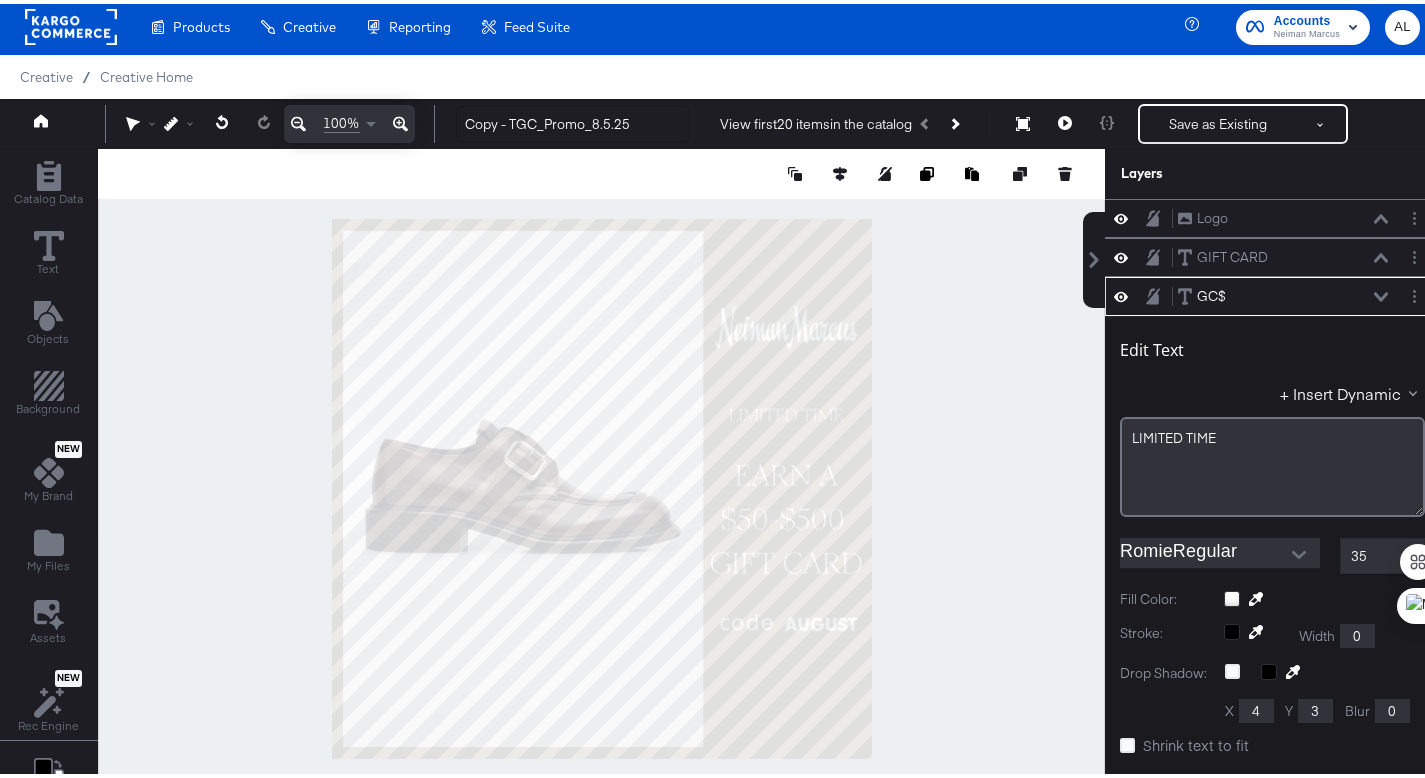 scroll, scrollTop: 78, scrollLeft: 0, axis: vertical 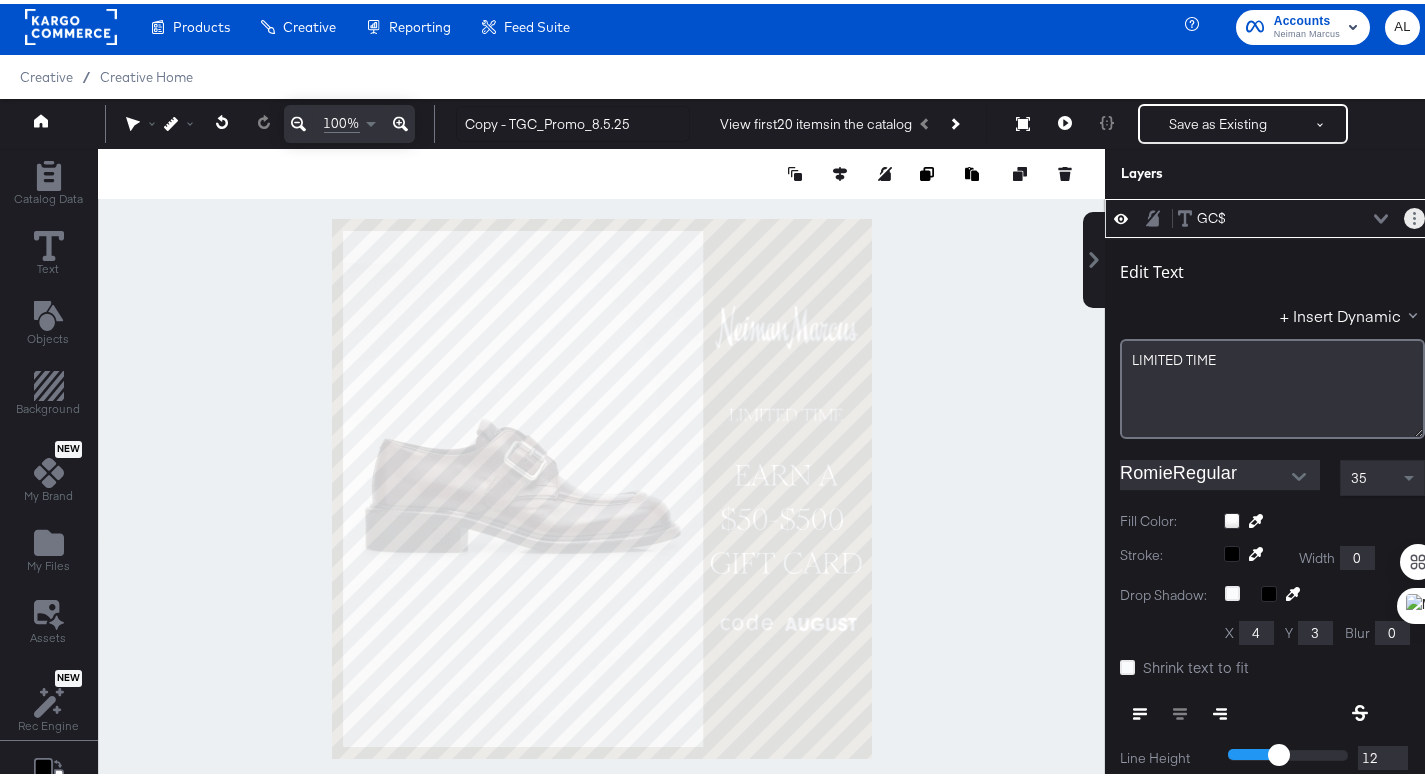 click 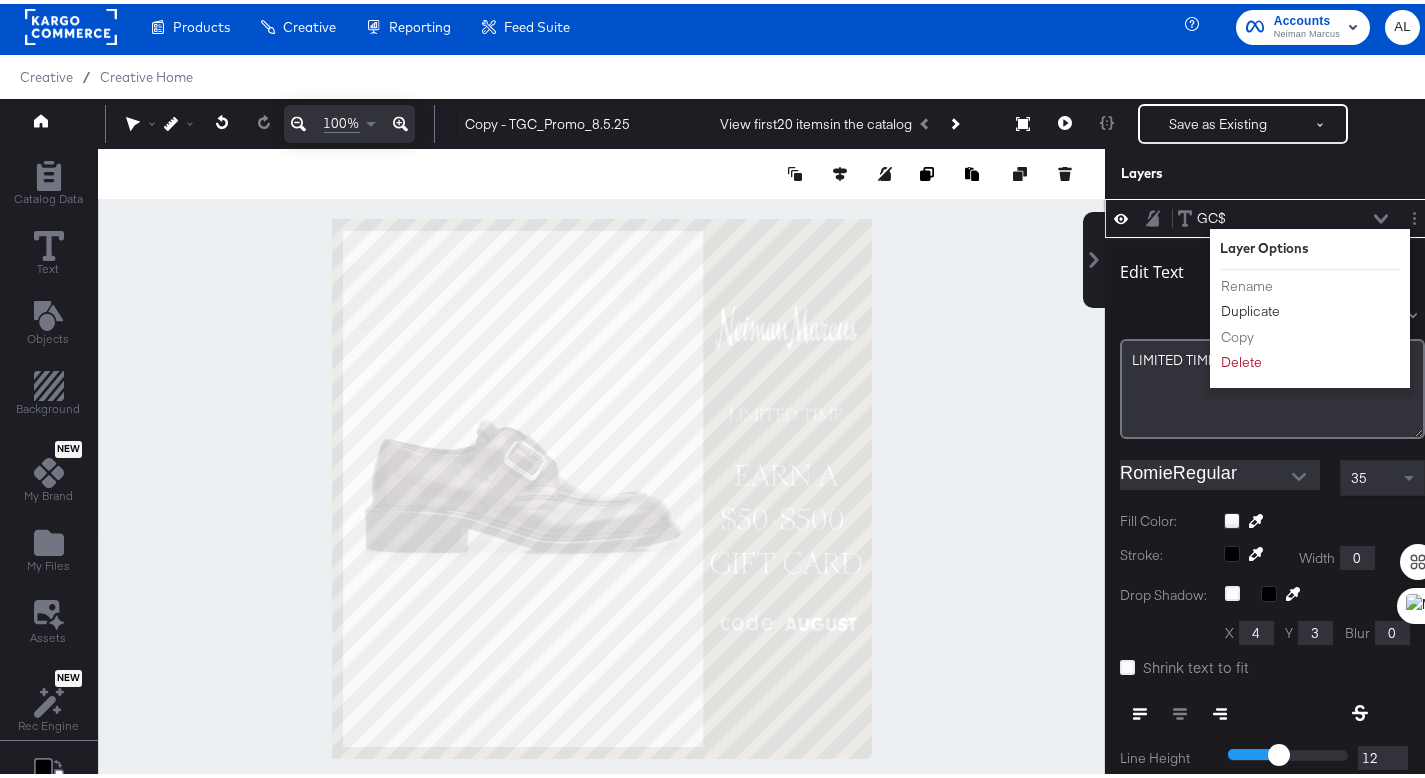 click on "Duplicate" at bounding box center (1250, 307) 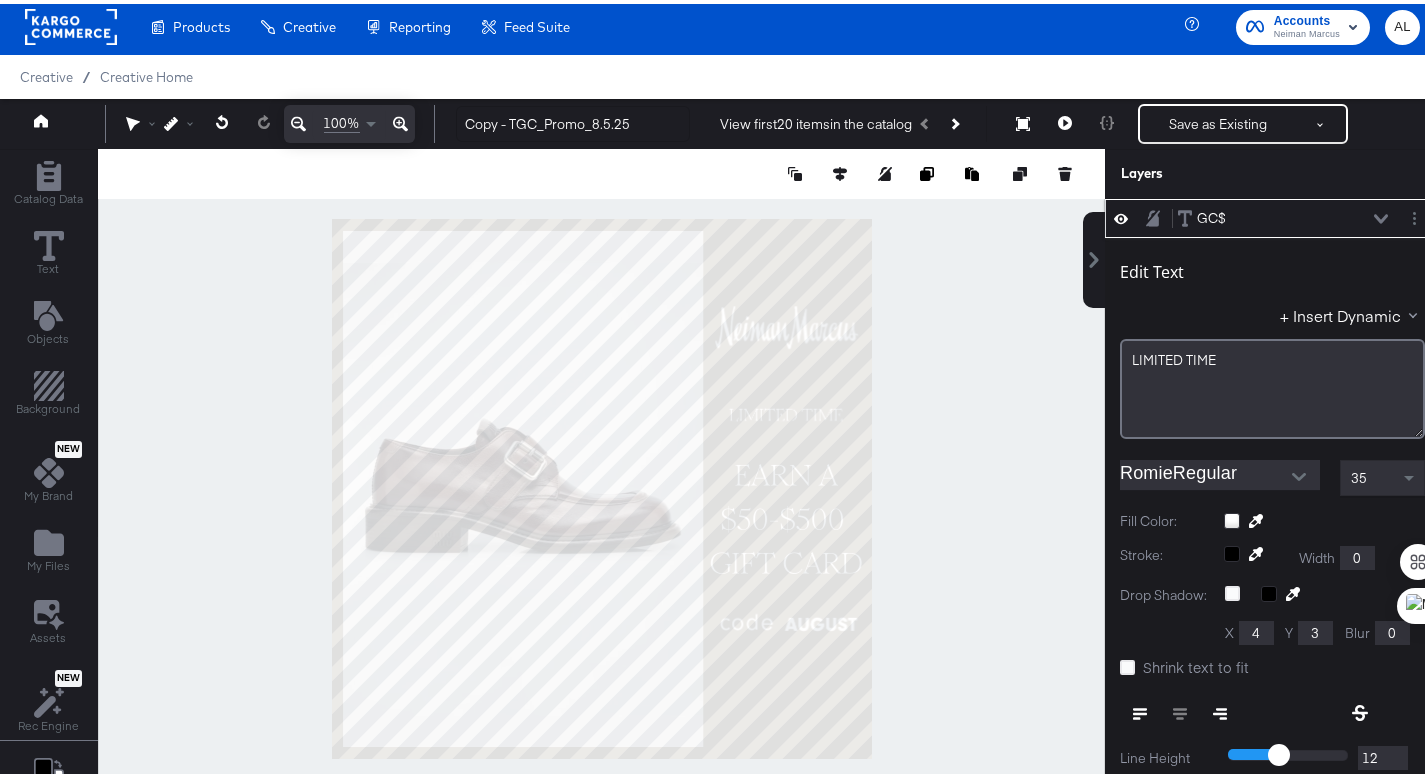 scroll, scrollTop: 78, scrollLeft: 0, axis: vertical 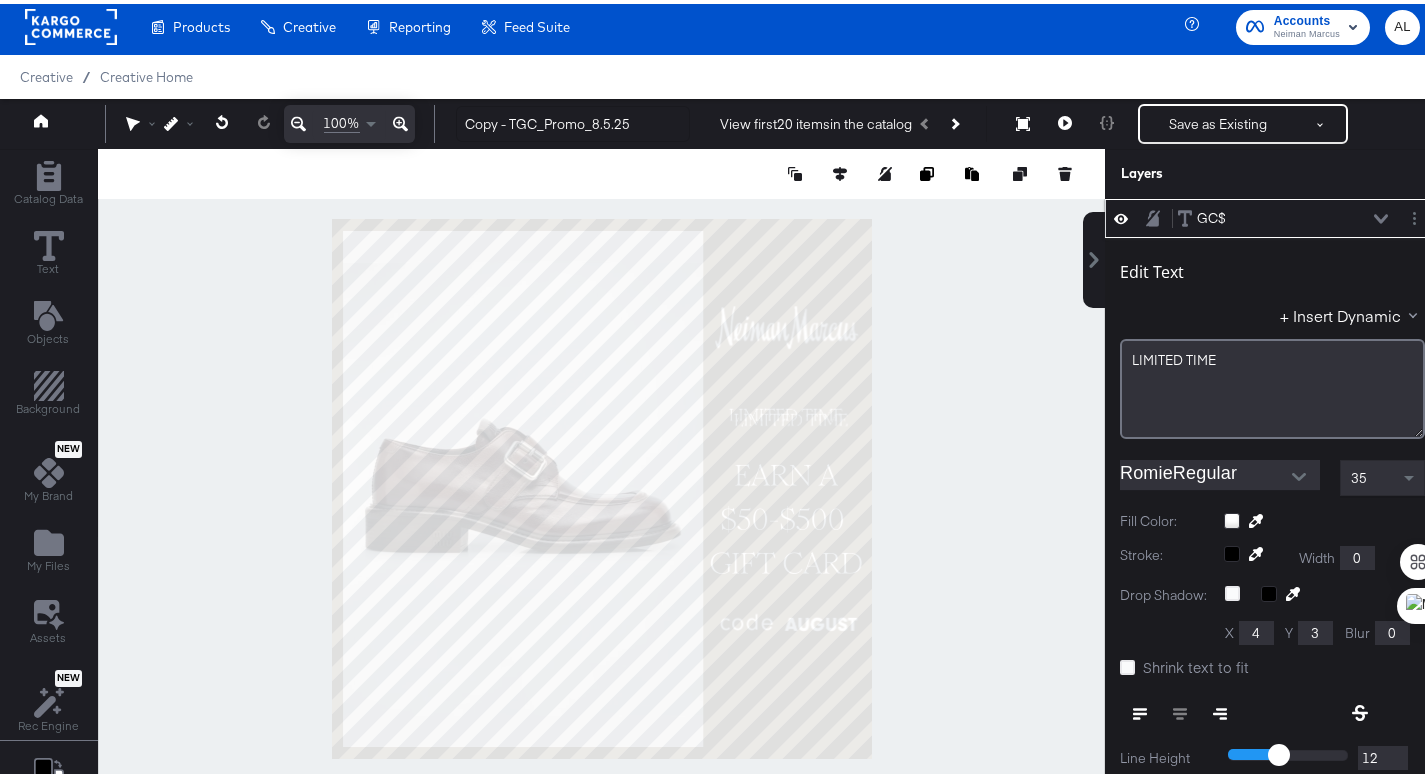 type on "767" 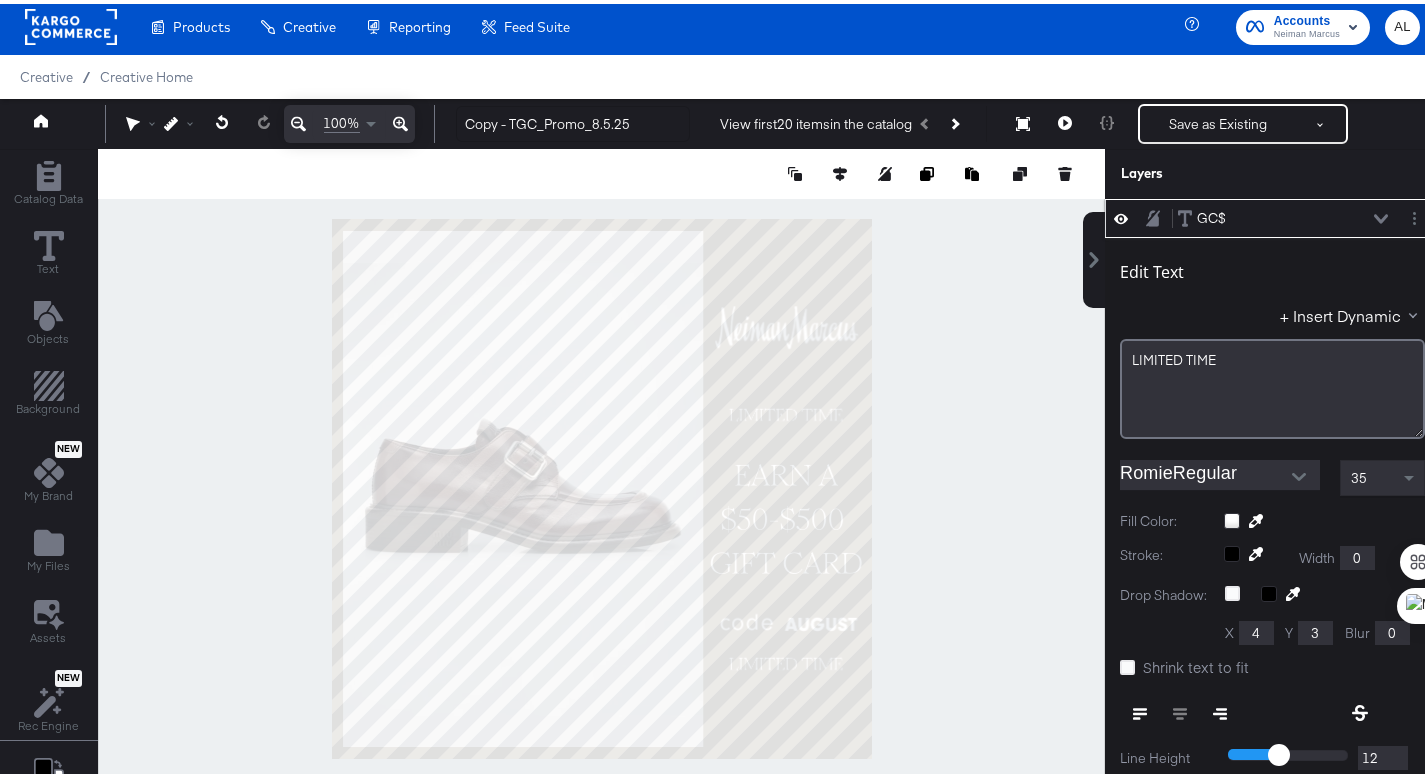 type on "744" 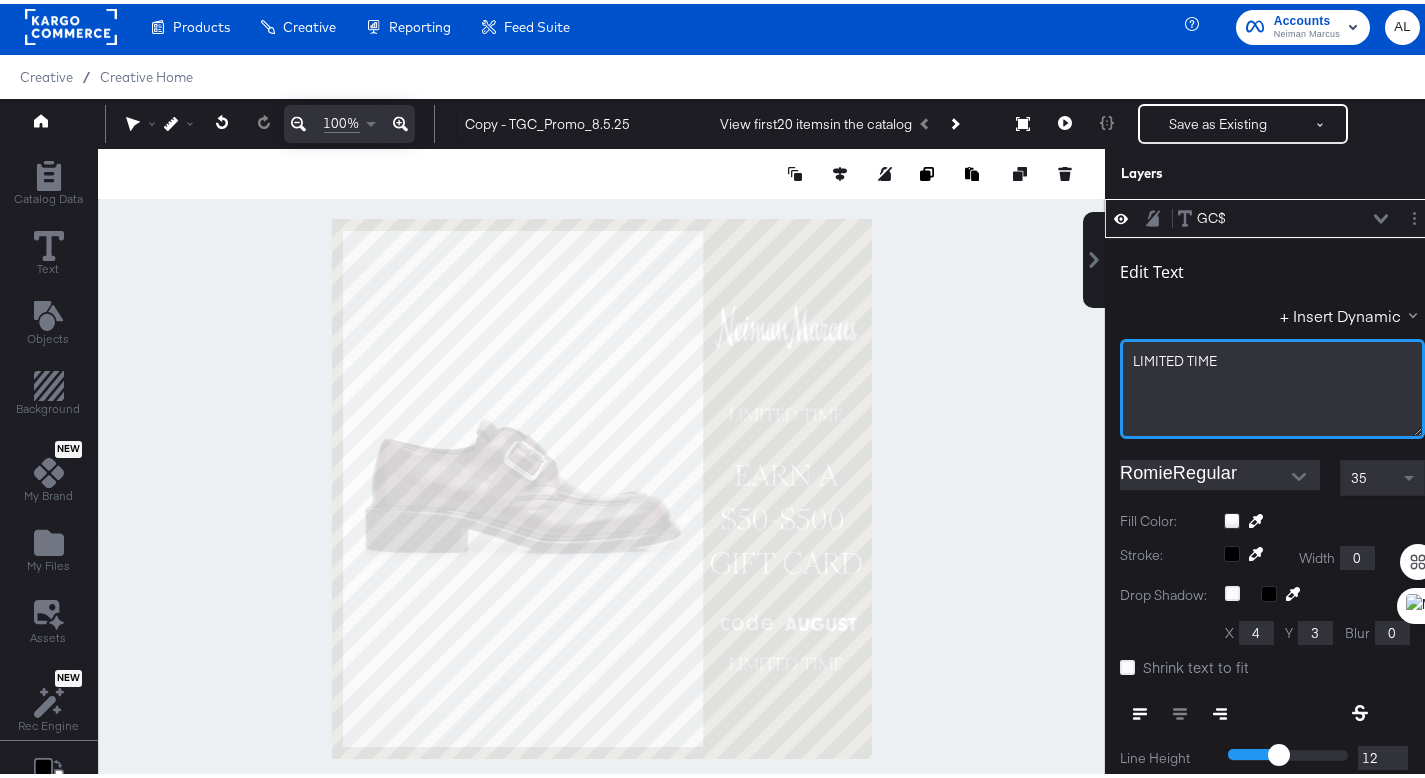 click on "LIMITED TIME" at bounding box center [1175, 357] 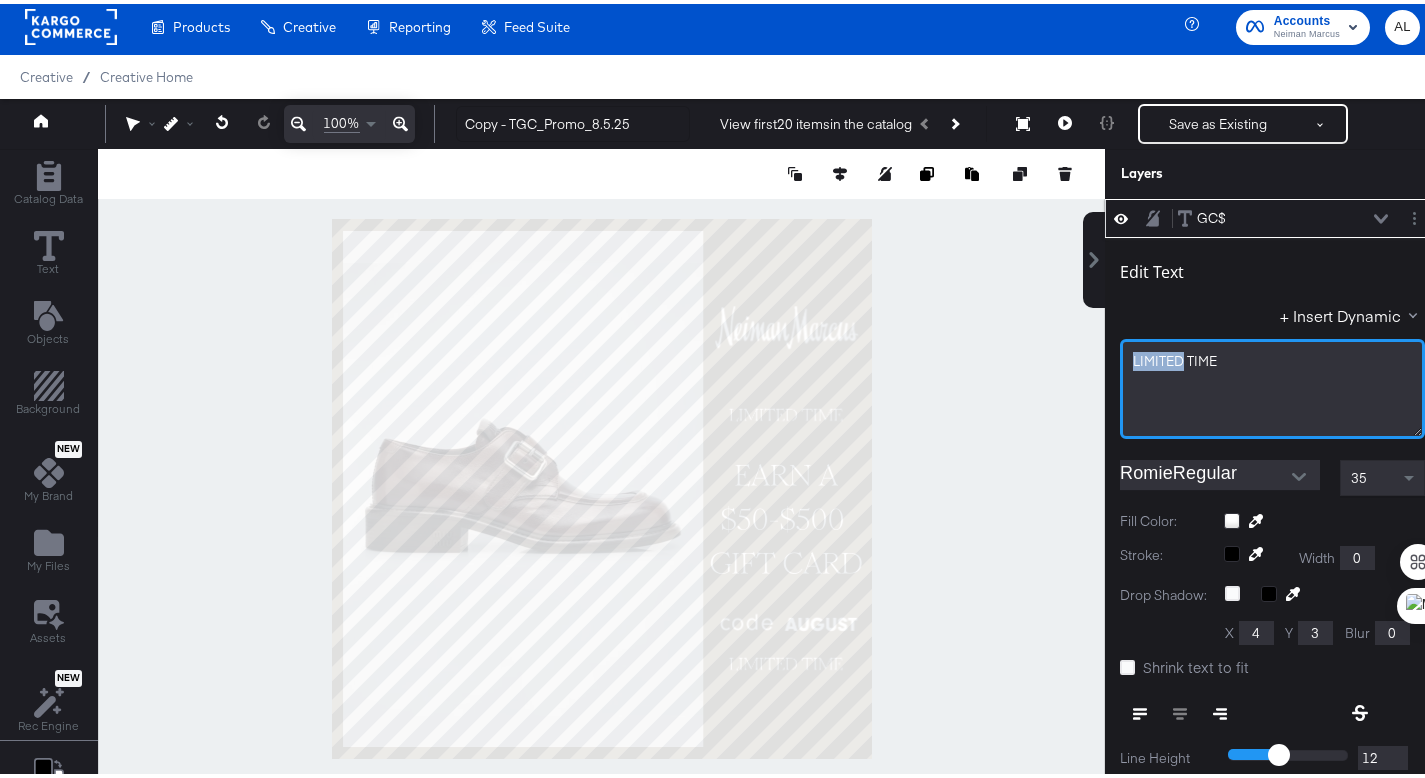 click on "LIMITED TIME" at bounding box center [1175, 357] 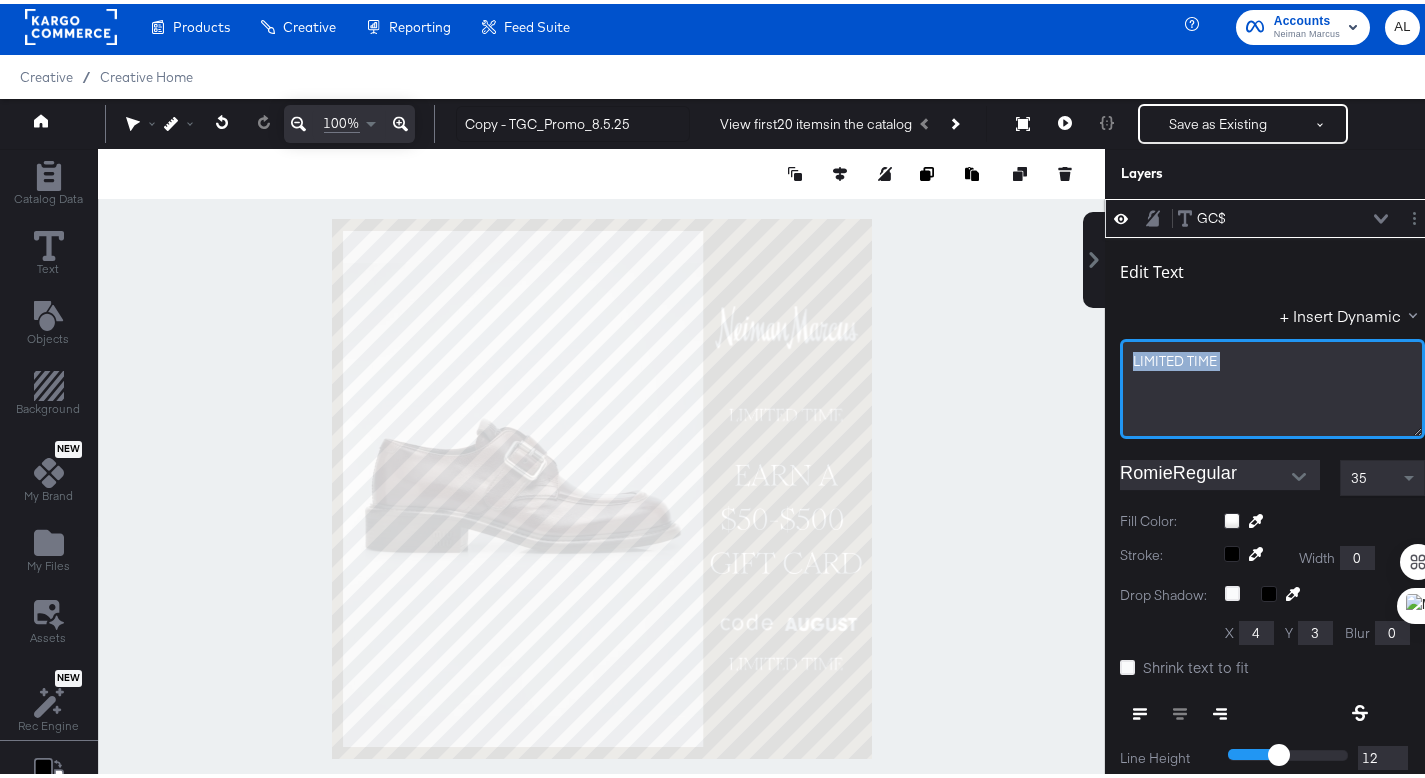 click on "LIMITED TIME" at bounding box center [1175, 357] 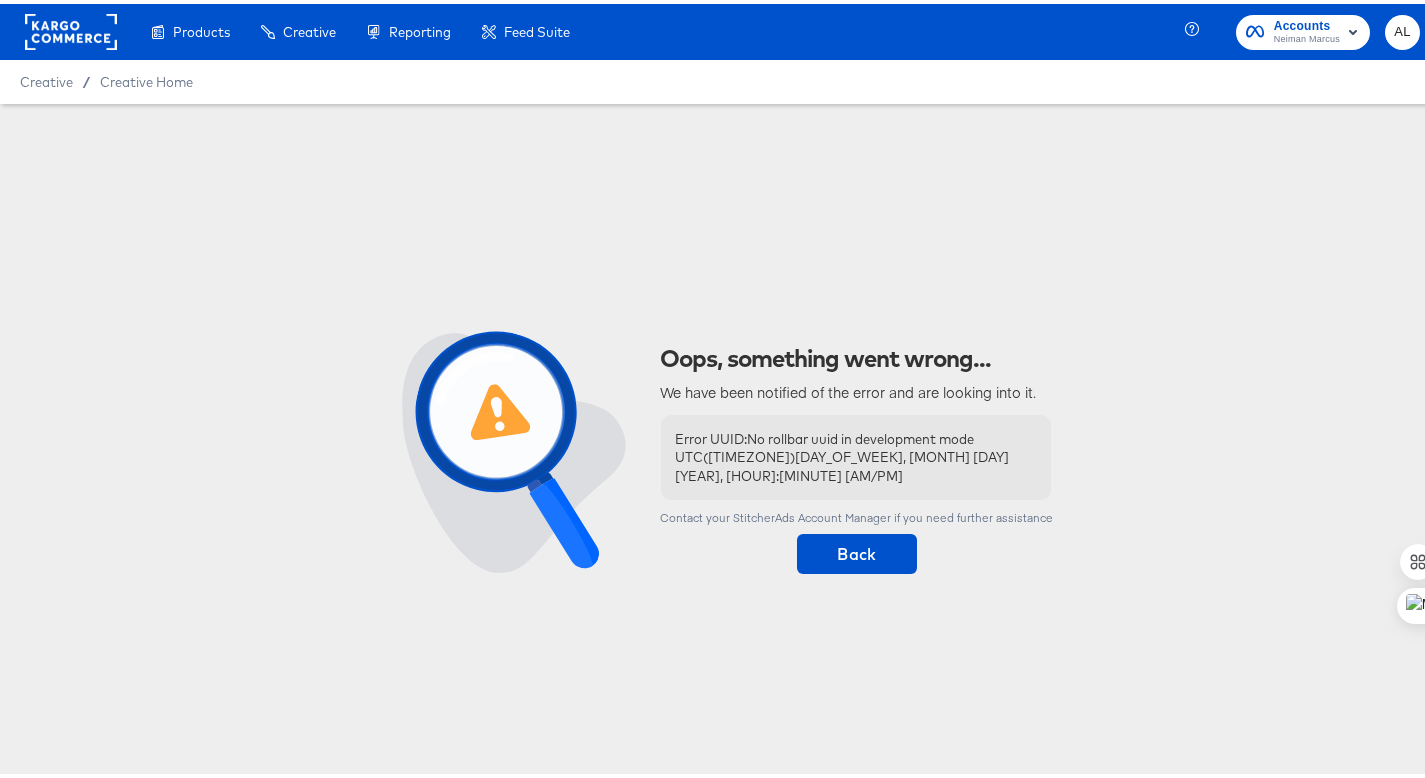 scroll, scrollTop: 0, scrollLeft: 0, axis: both 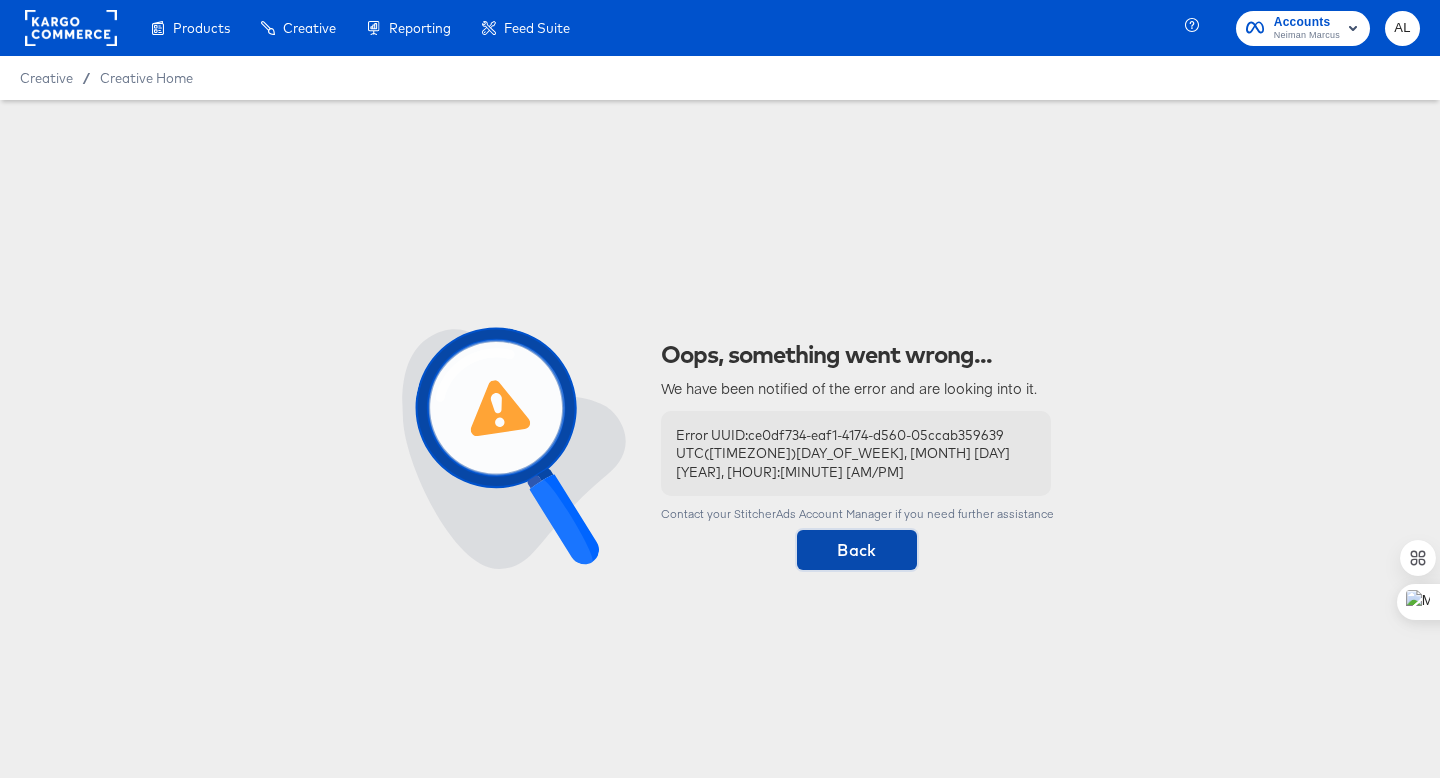 click on "Back" at bounding box center [857, 550] 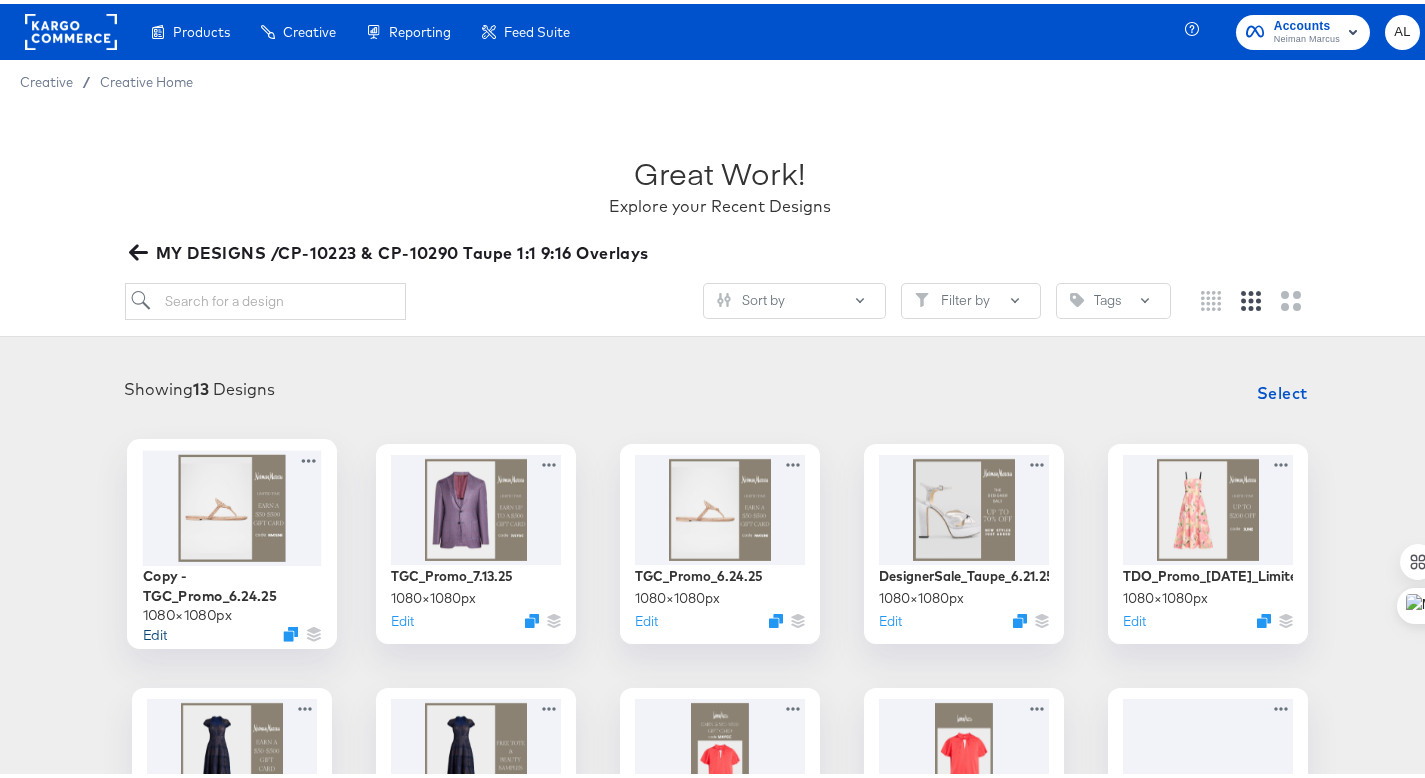click on "Edit" at bounding box center [155, 629] 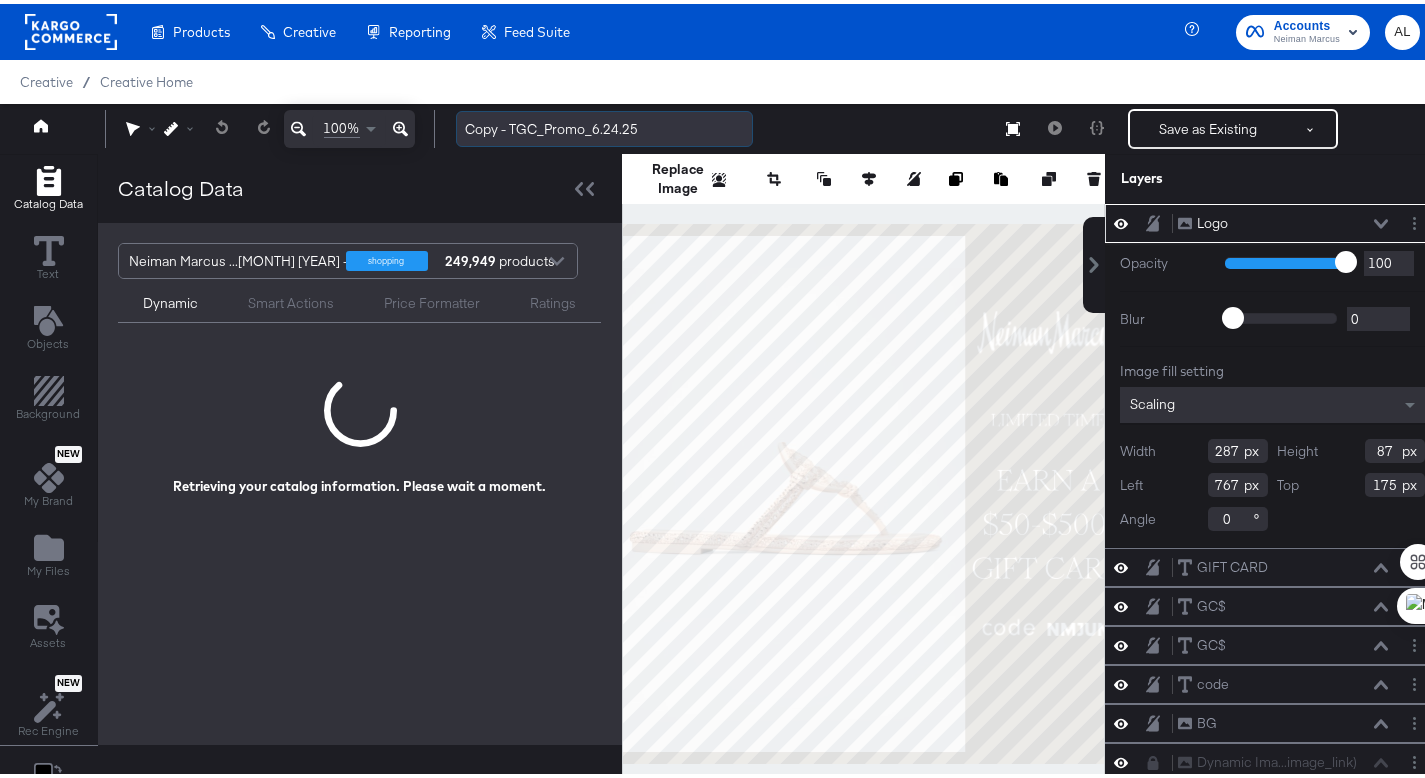 click on "Copy - TGC_Promo_6.24.25" at bounding box center [604, 125] 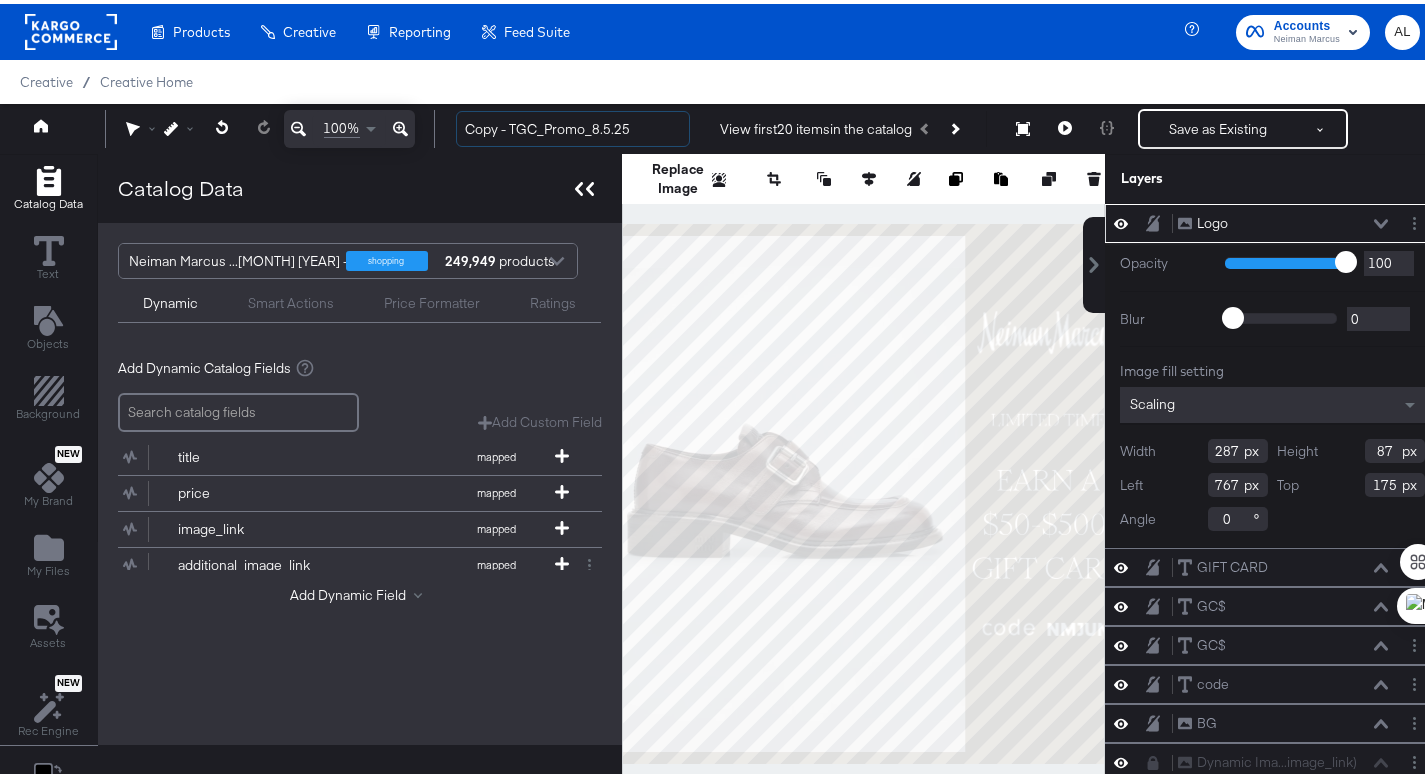 type on "Copy - TGC_Promo_8.5.25" 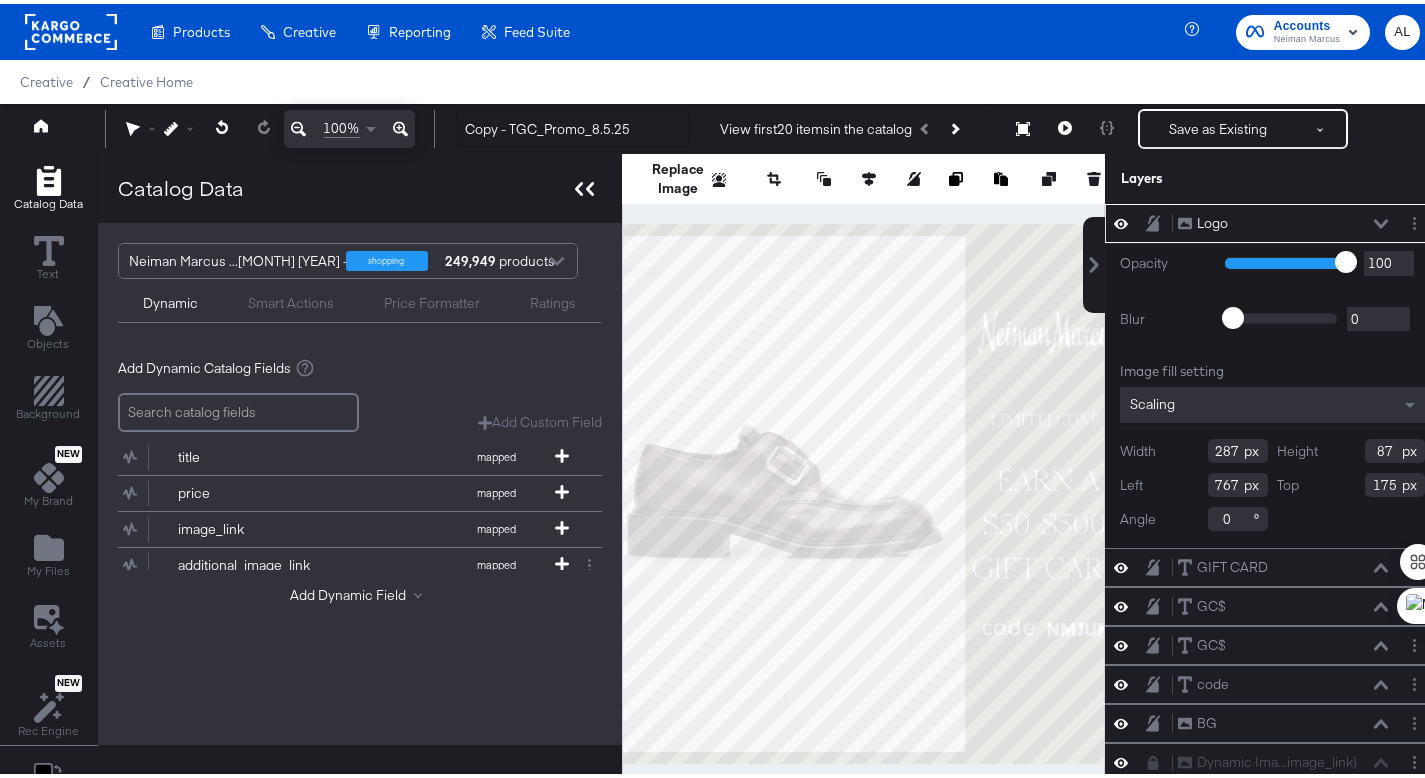 click at bounding box center (584, 184) 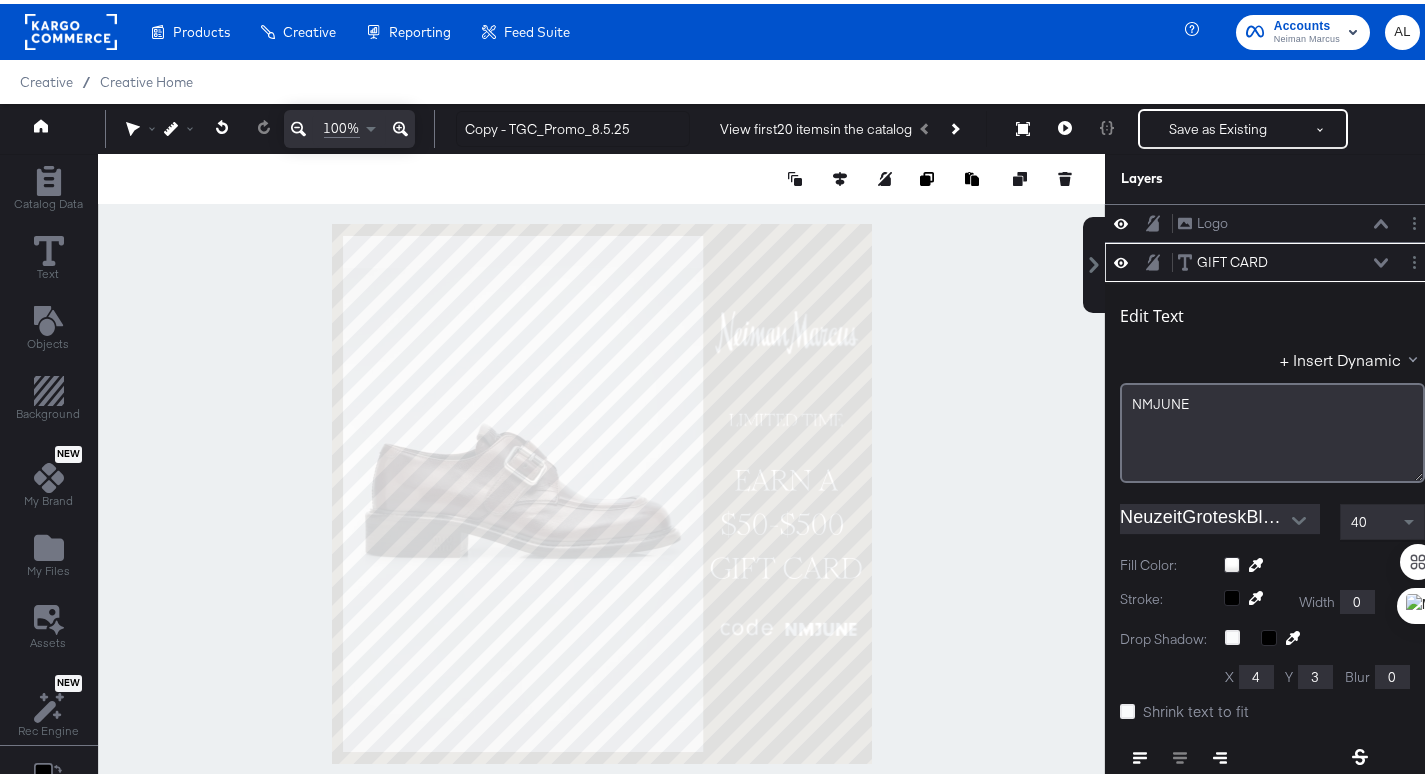 scroll, scrollTop: 5, scrollLeft: 0, axis: vertical 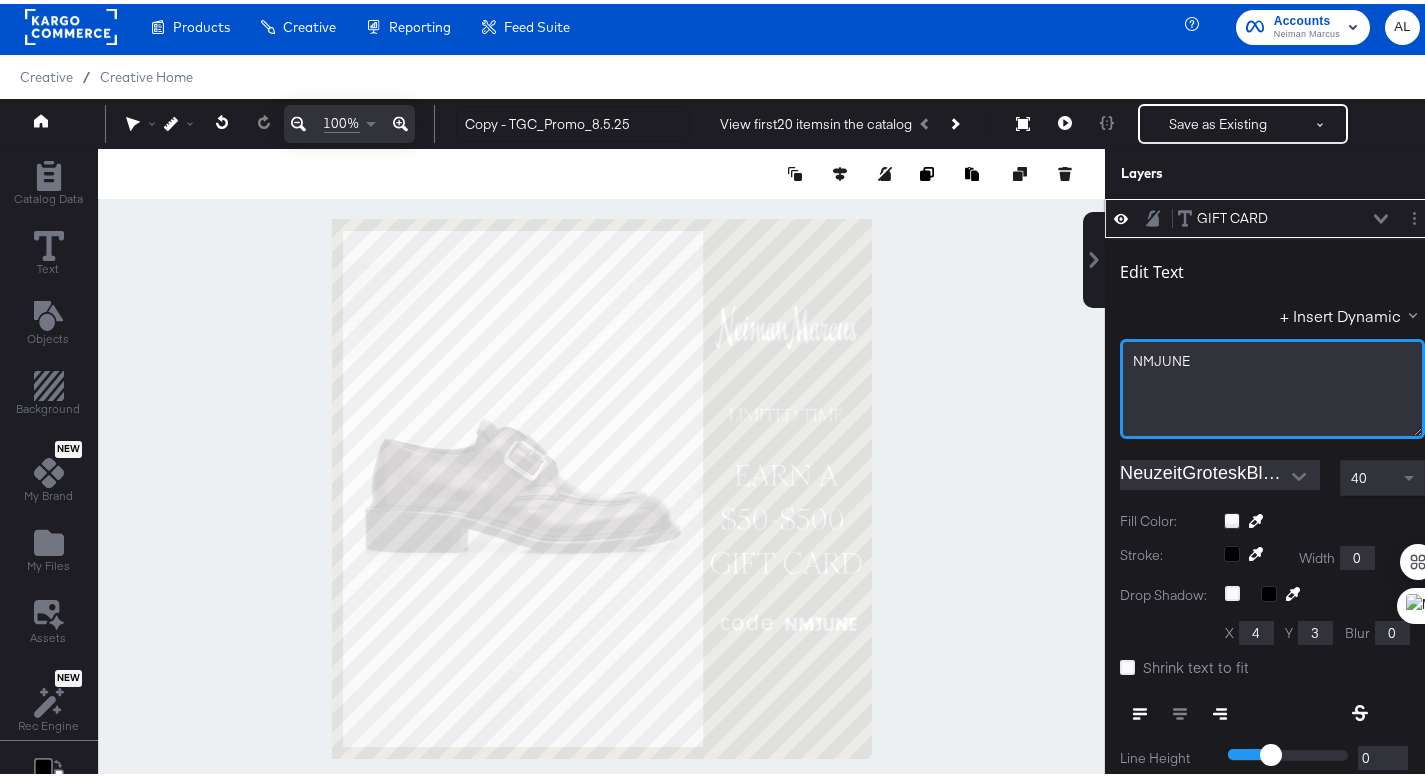 click on "NMJUNE" at bounding box center [1161, 357] 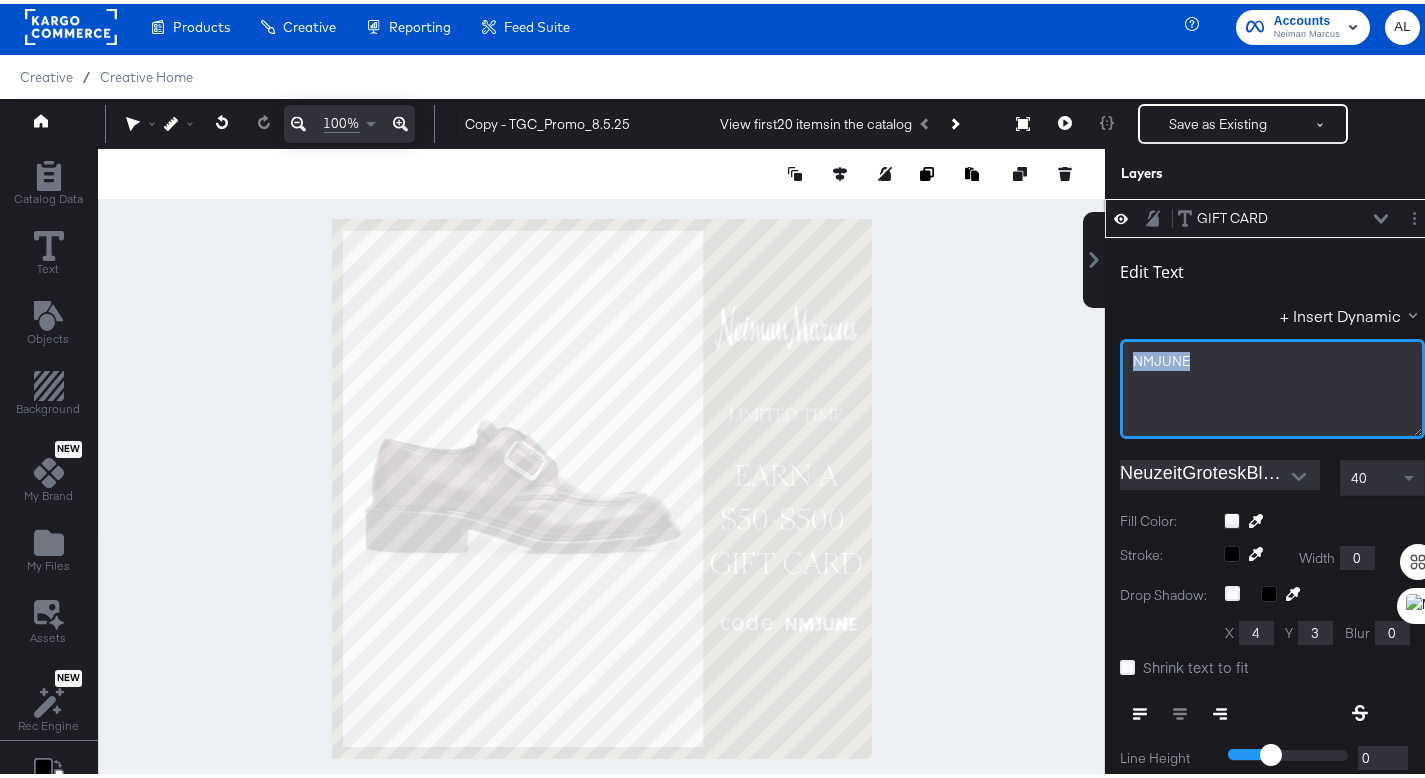 click on "NMJUNE" at bounding box center (1161, 357) 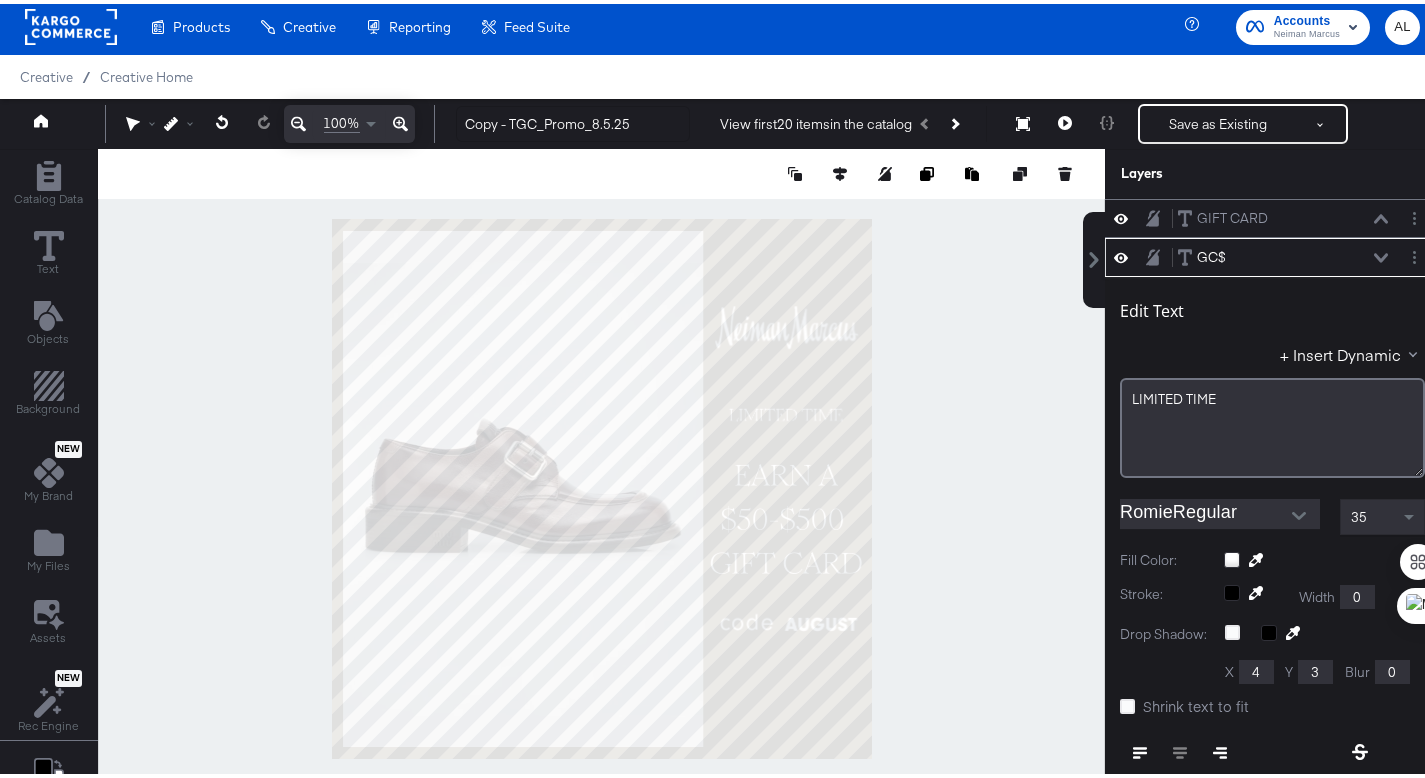 scroll, scrollTop: 78, scrollLeft: 0, axis: vertical 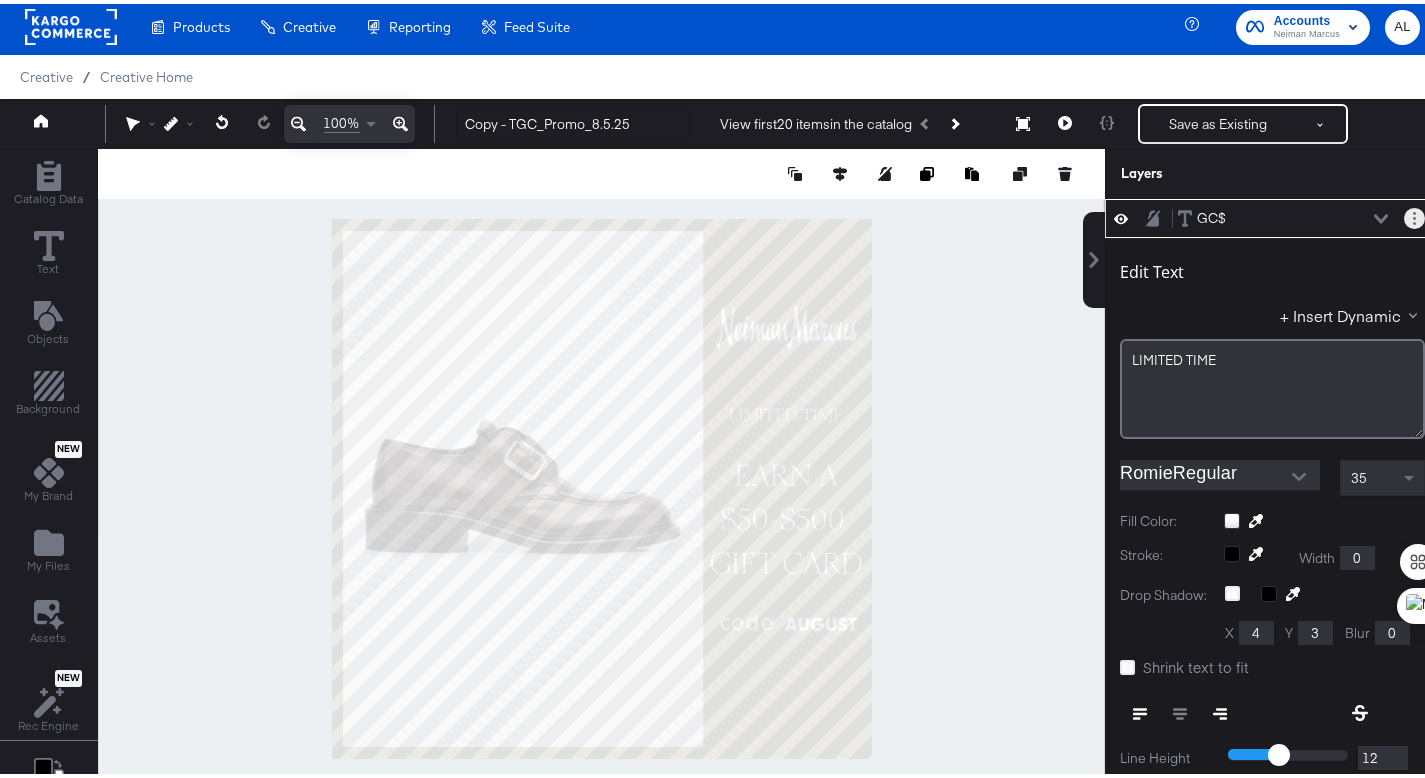 click at bounding box center [1414, 214] 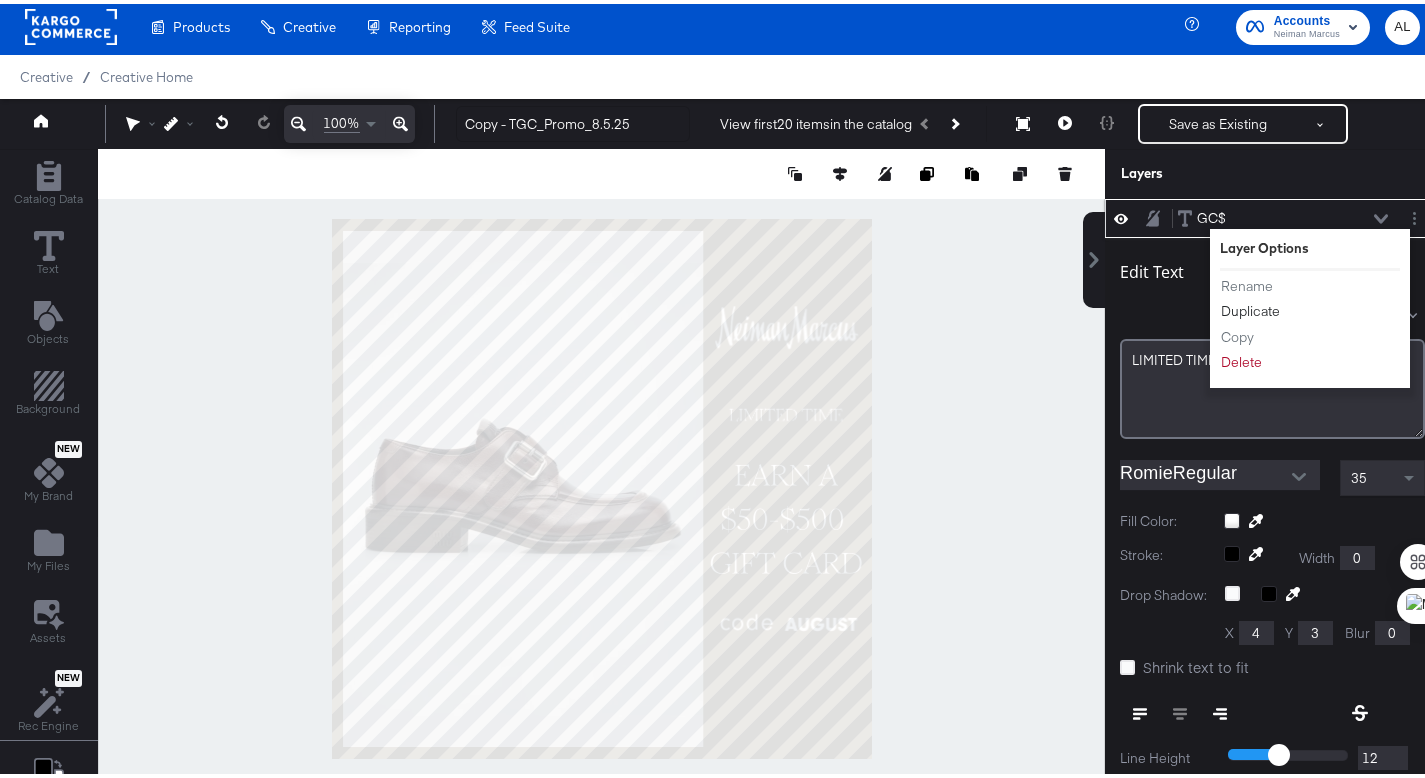 click on "Duplicate" at bounding box center [1250, 307] 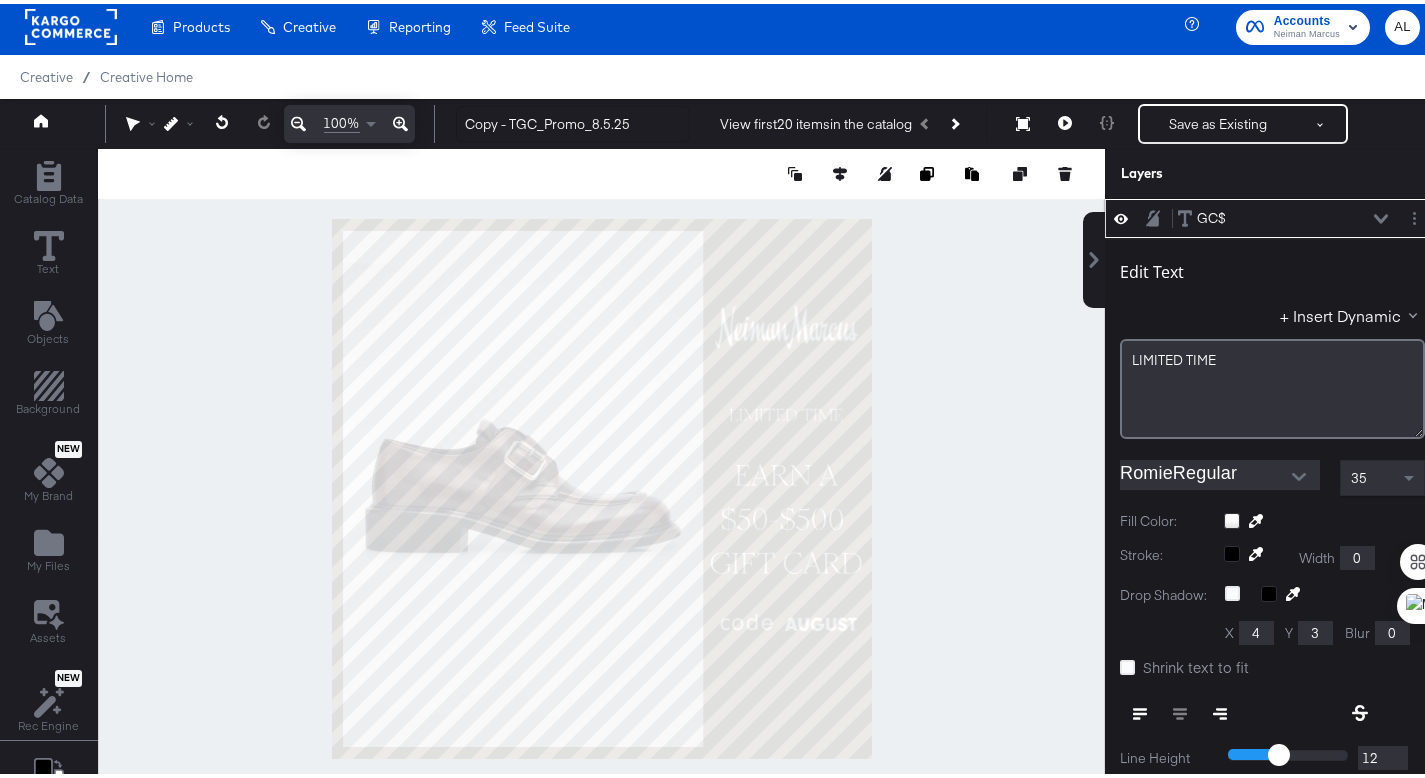 scroll, scrollTop: 78, scrollLeft: 0, axis: vertical 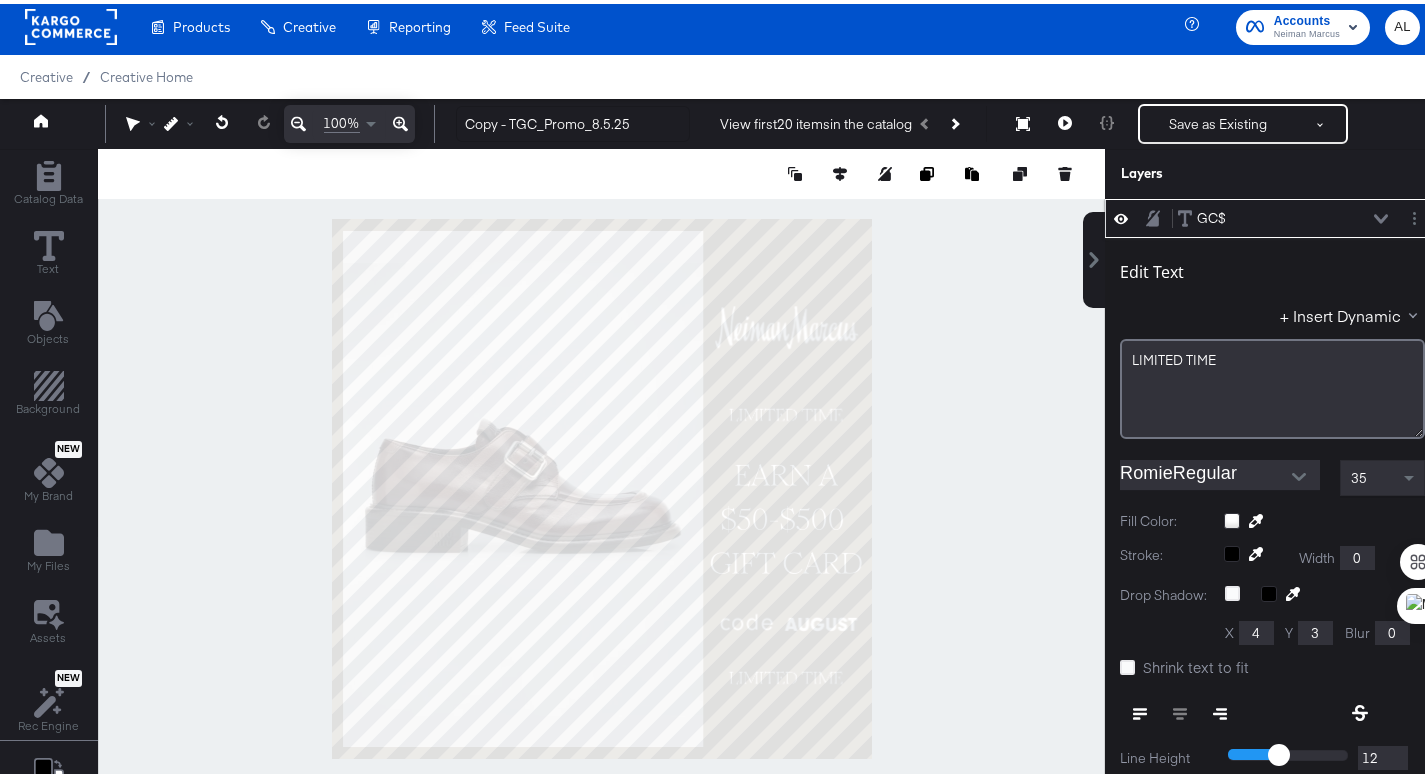 type on "744" 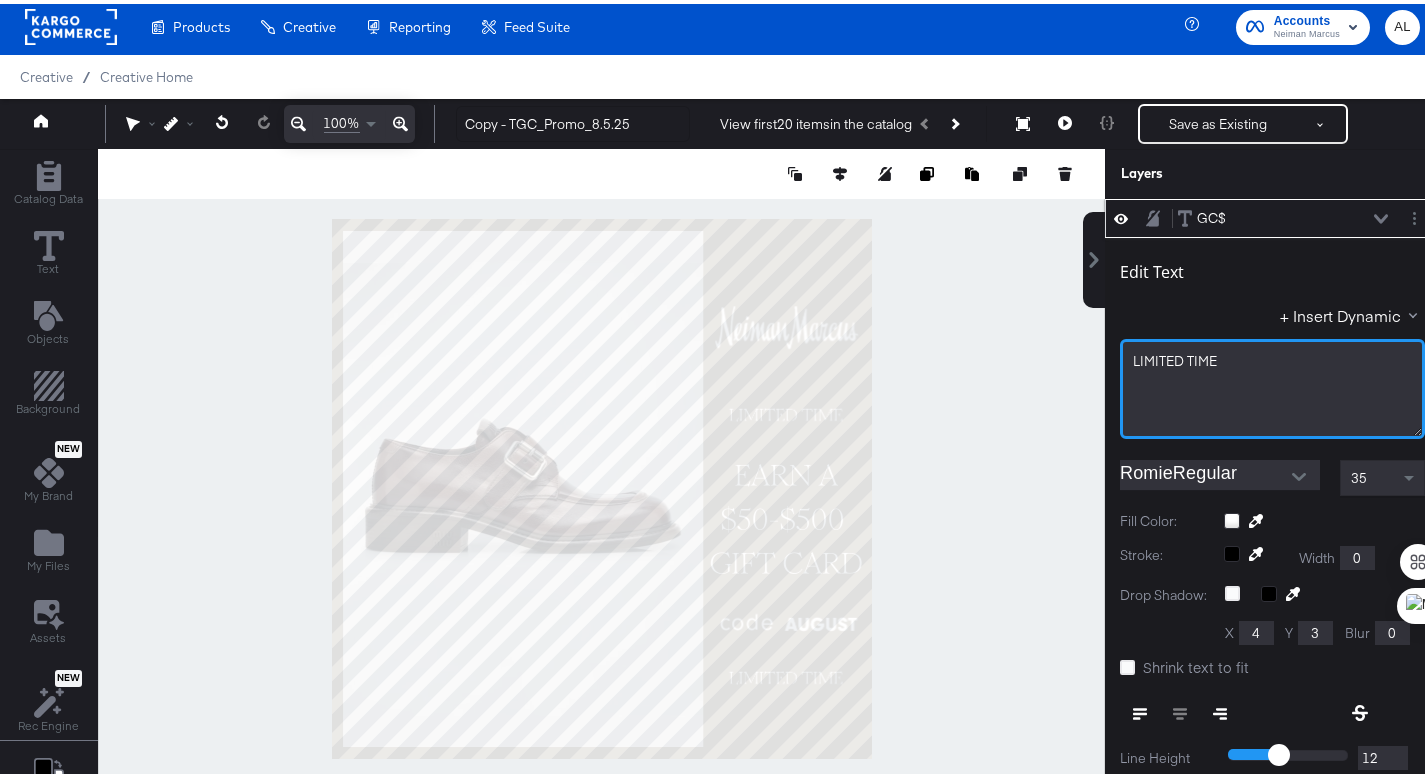 click on "﻿" at bounding box center (1272, 375) 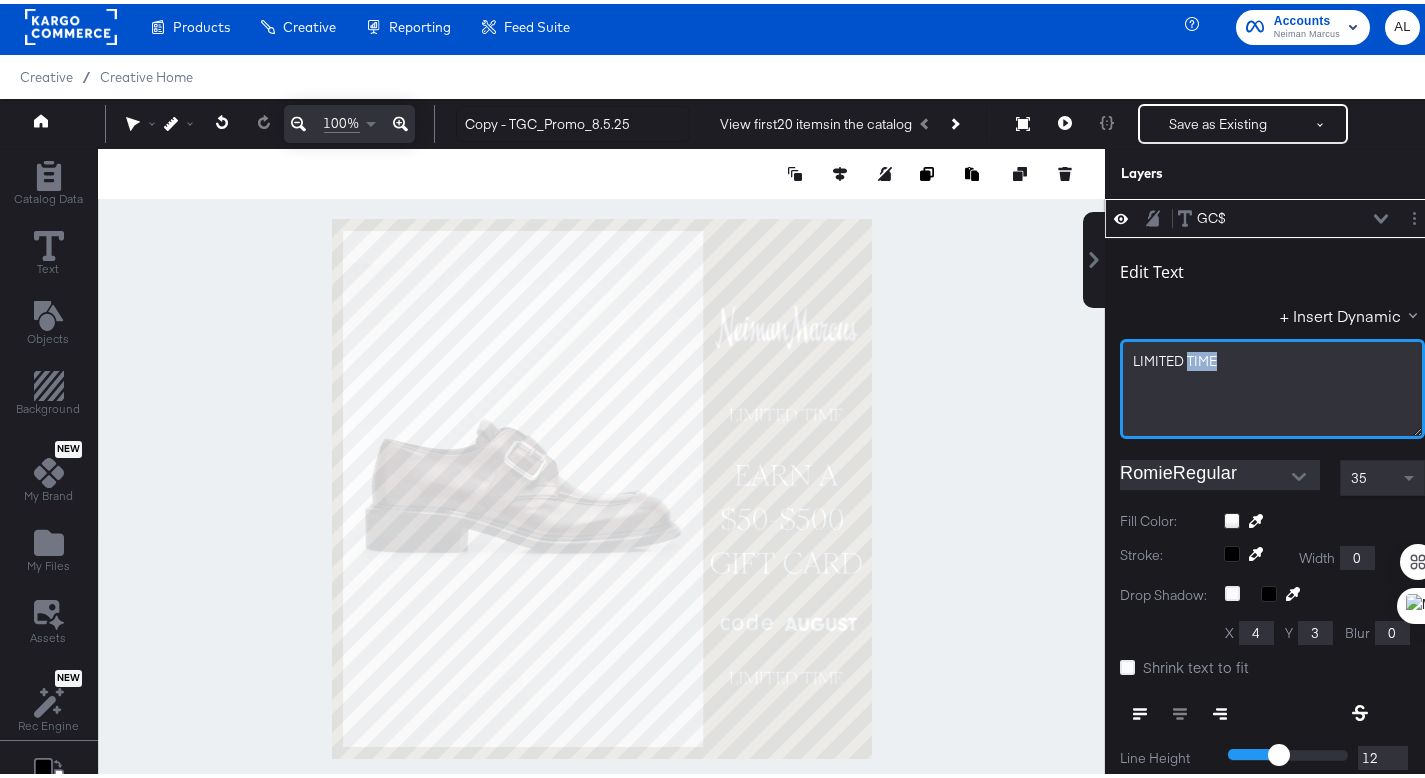click on "LIMITED TIME" at bounding box center (1175, 357) 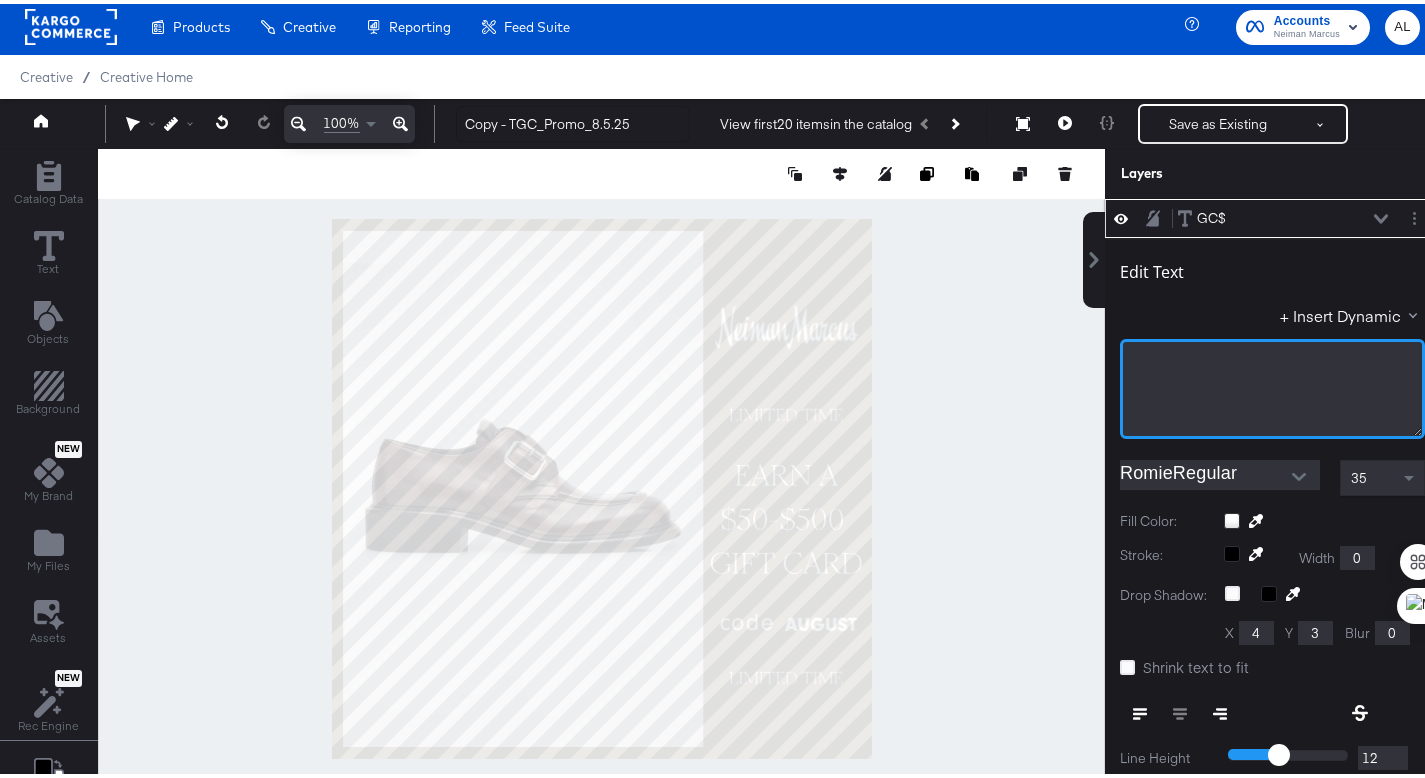 type 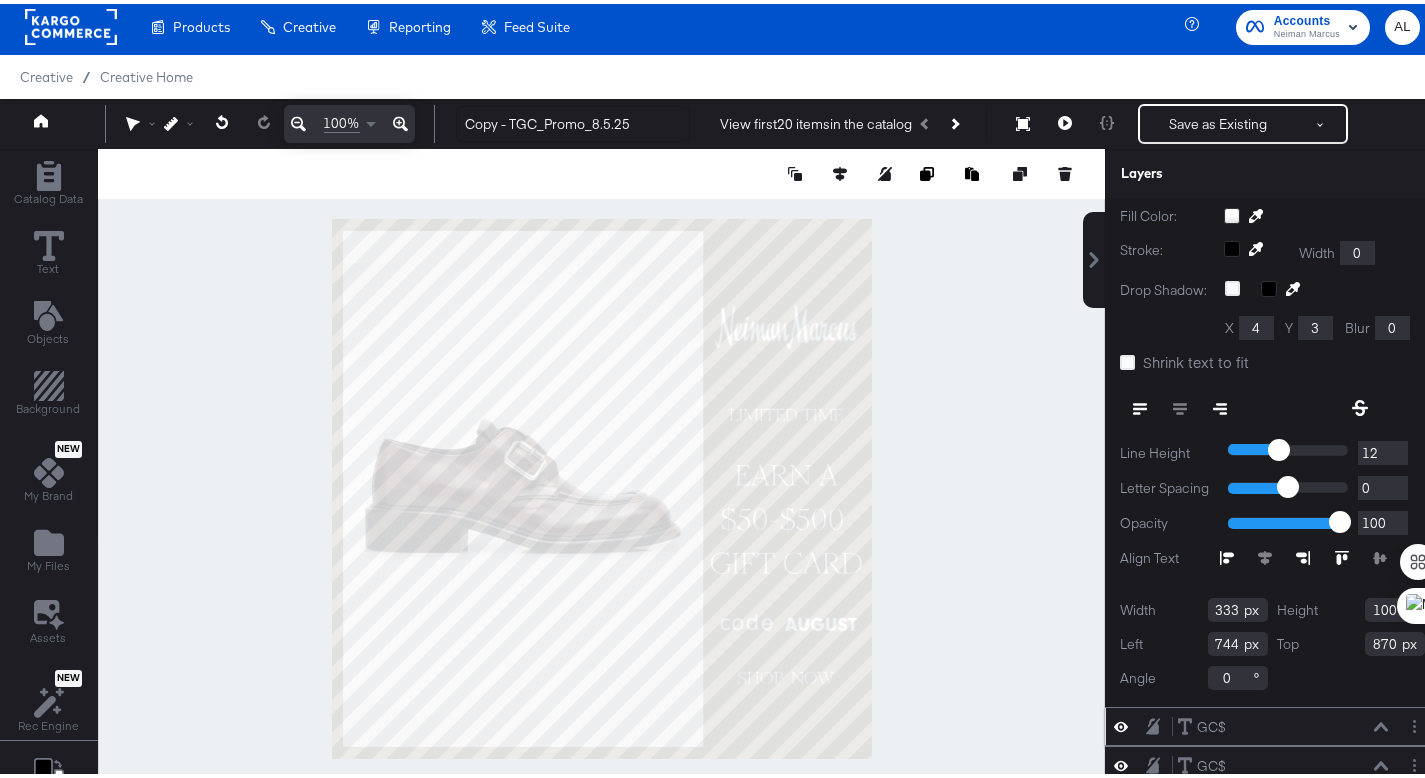 scroll, scrollTop: 386, scrollLeft: 0, axis: vertical 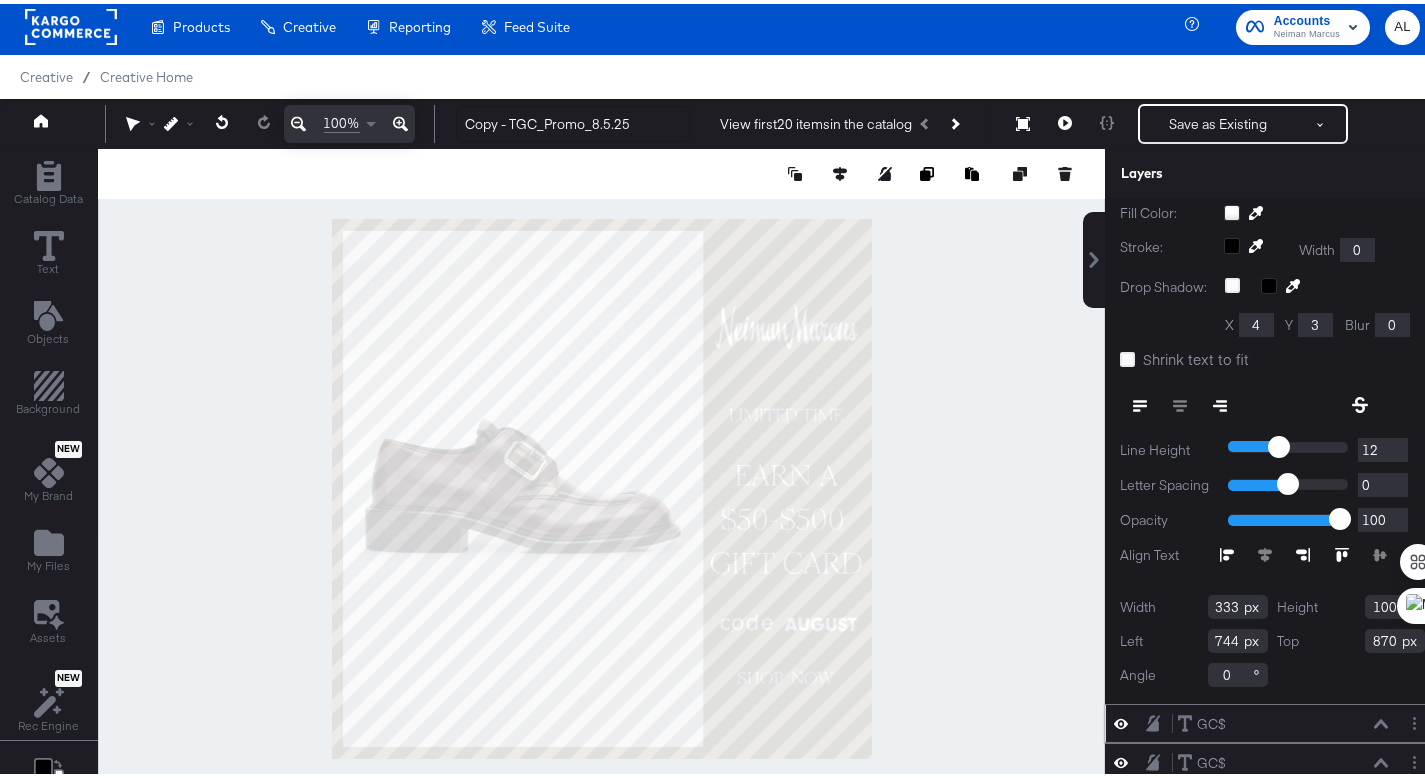 click at bounding box center (1322, 551) 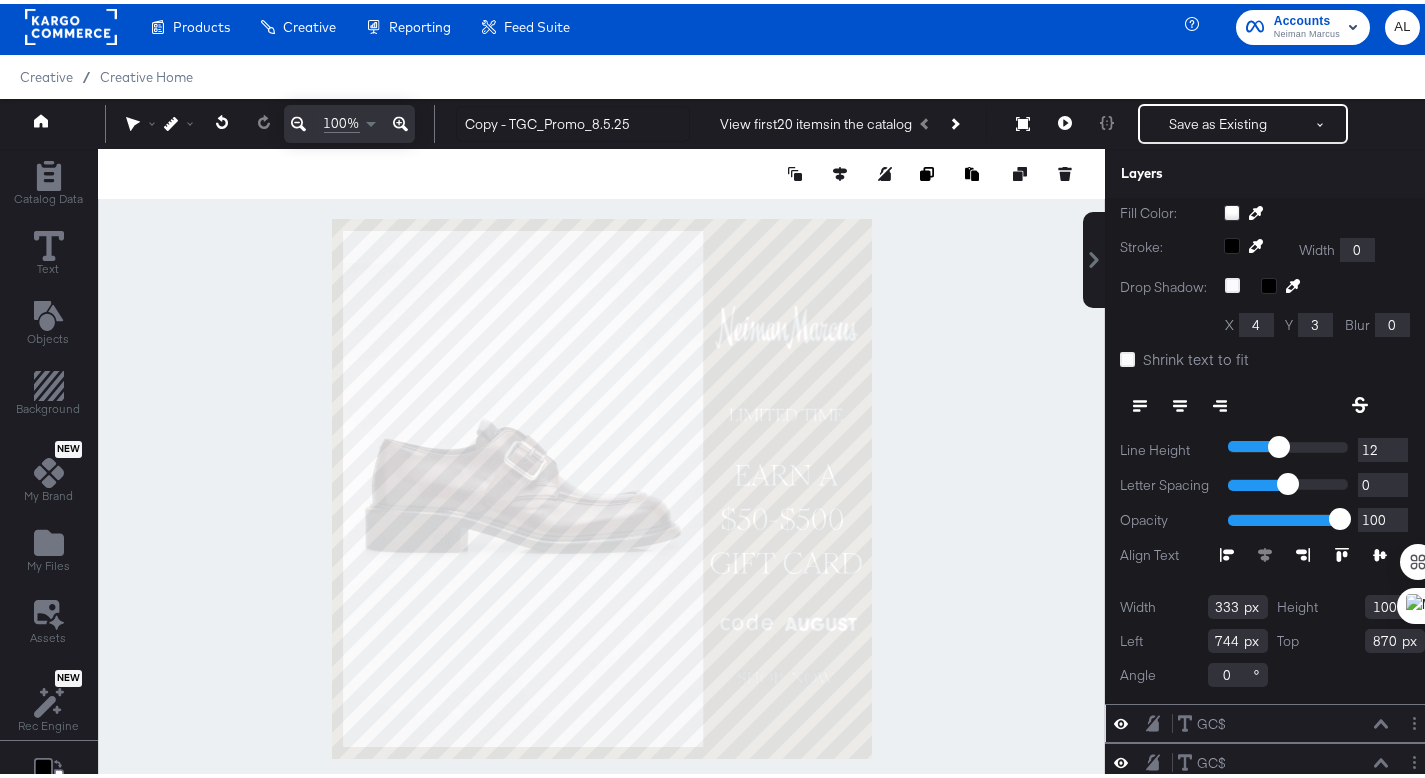 click at bounding box center [1322, 551] 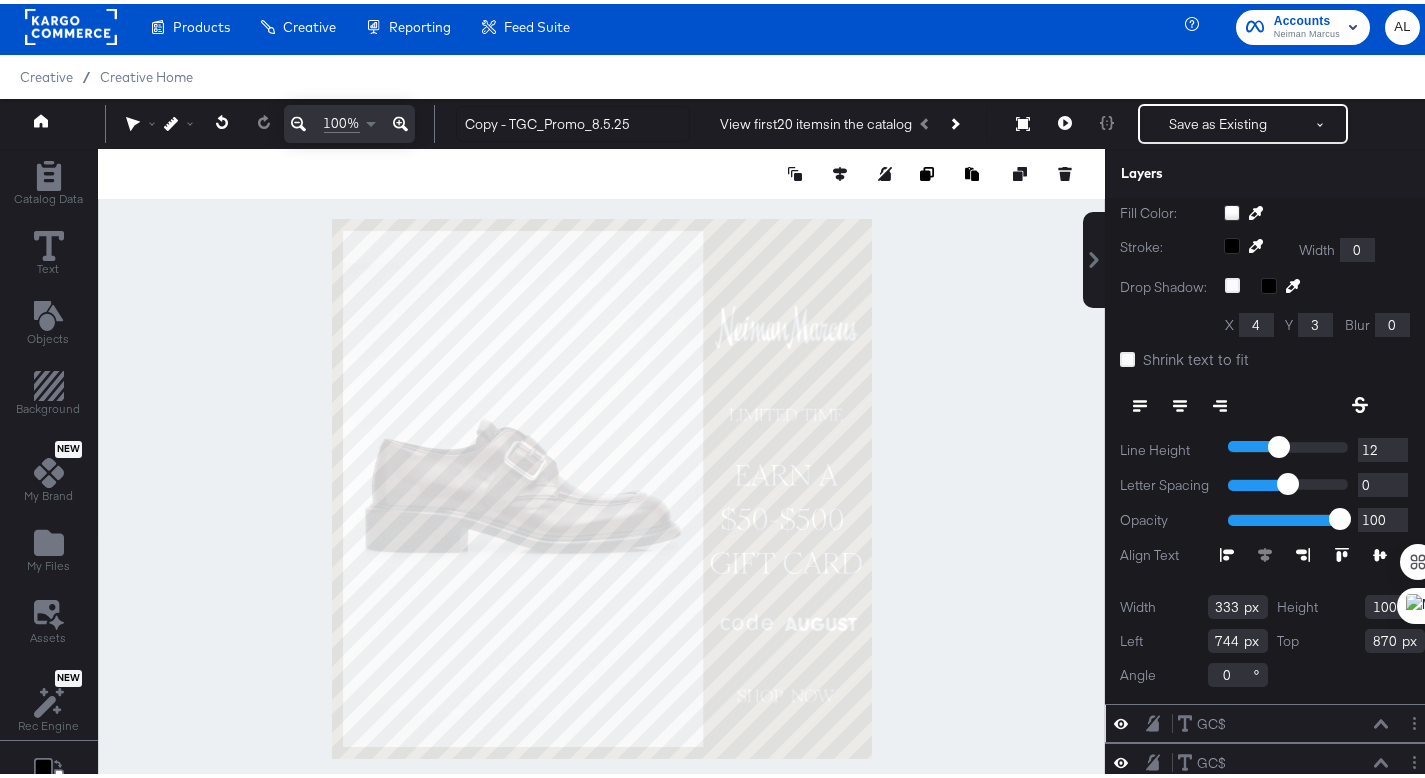 click at bounding box center [1322, 551] 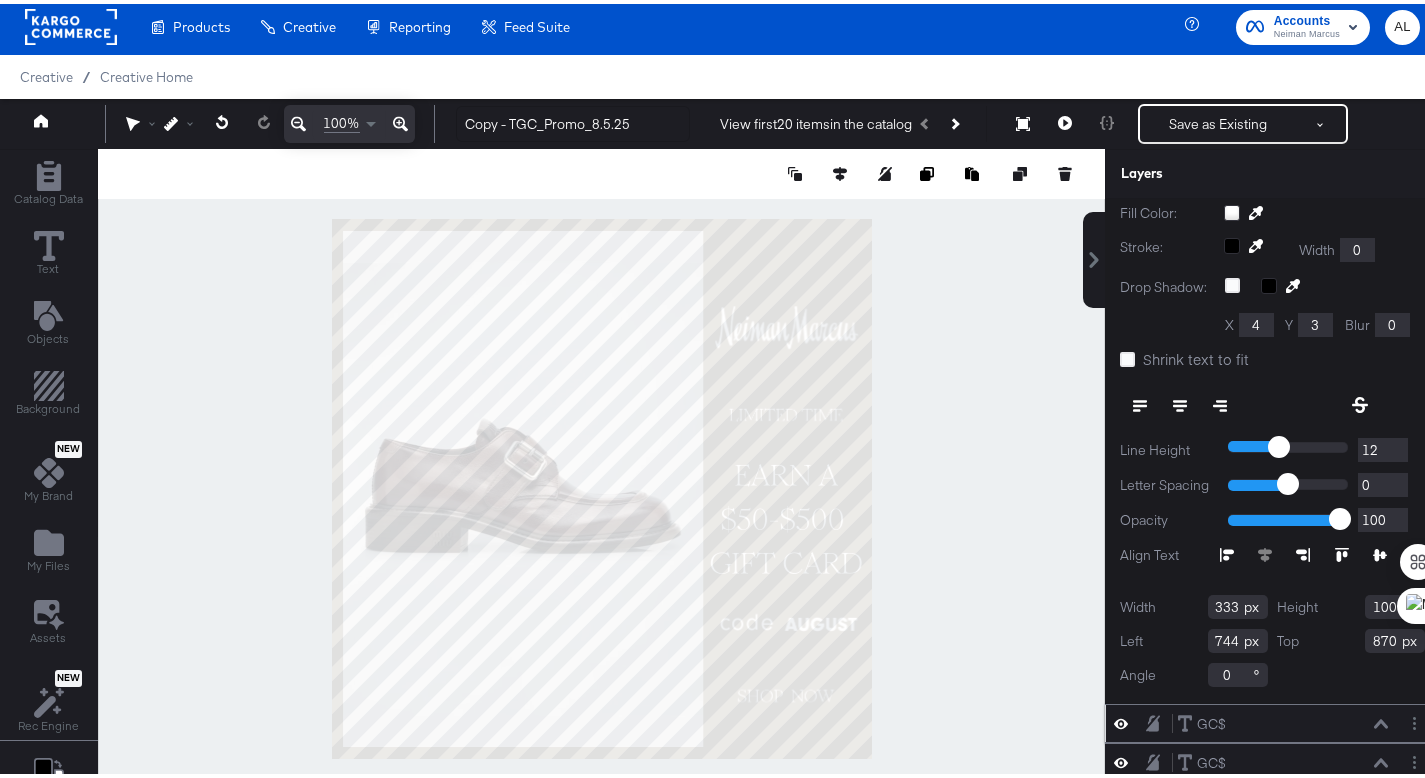 click 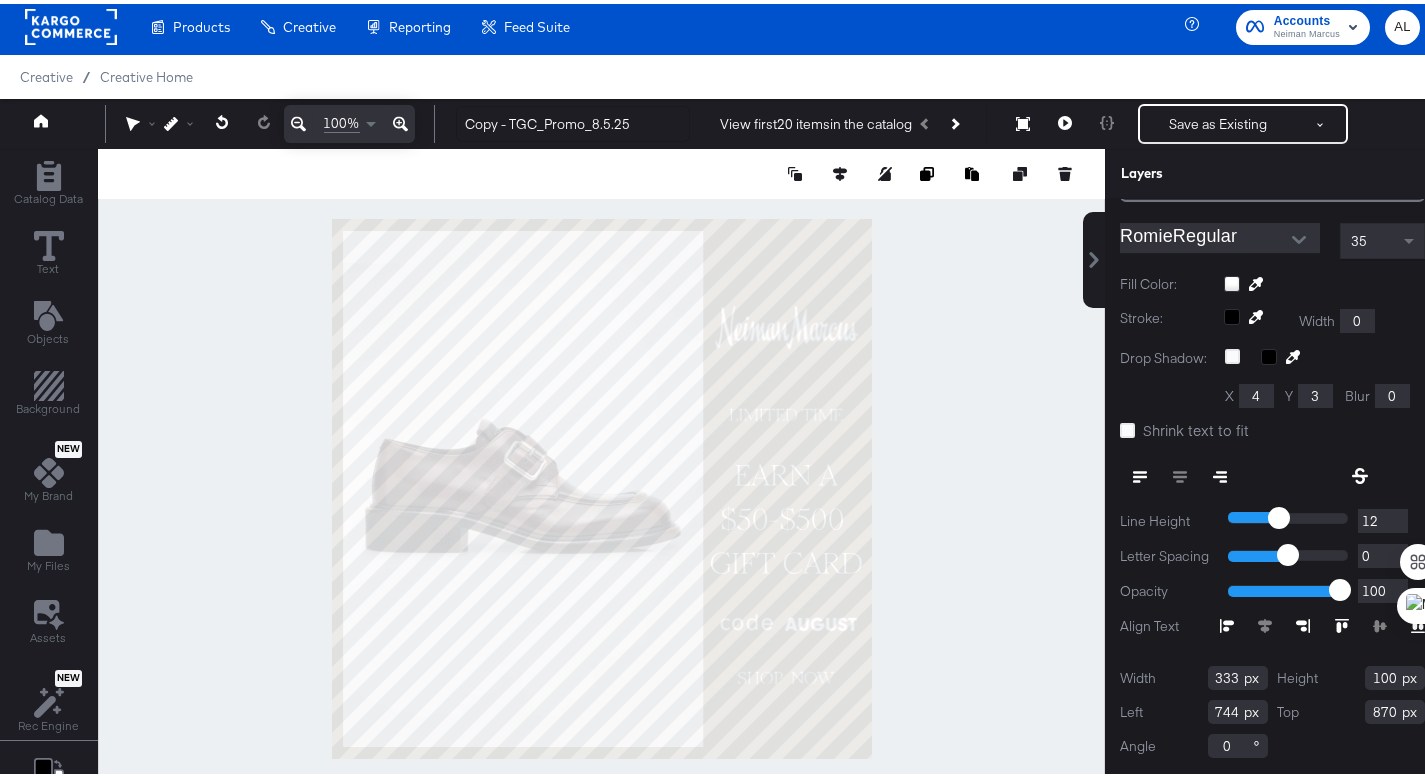 scroll, scrollTop: 318, scrollLeft: 0, axis: vertical 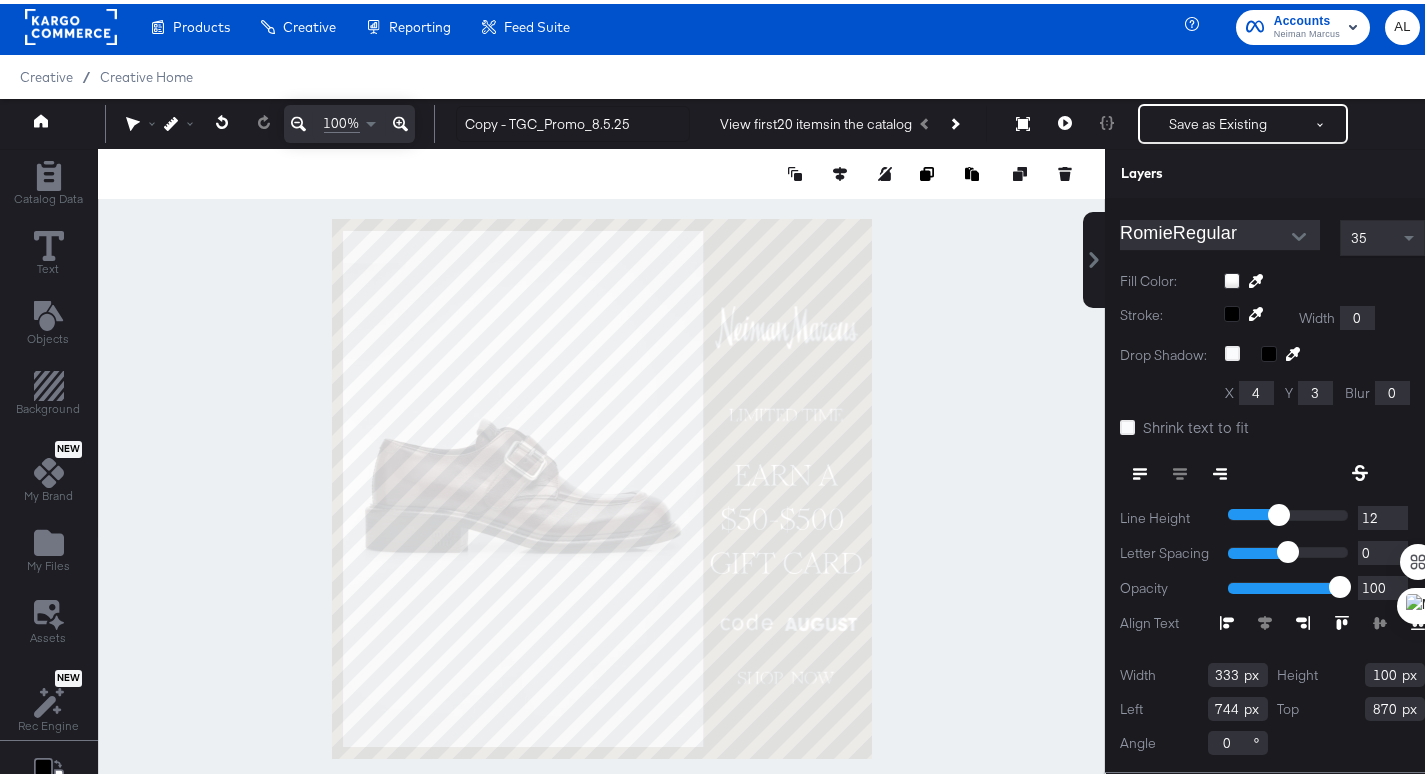 click 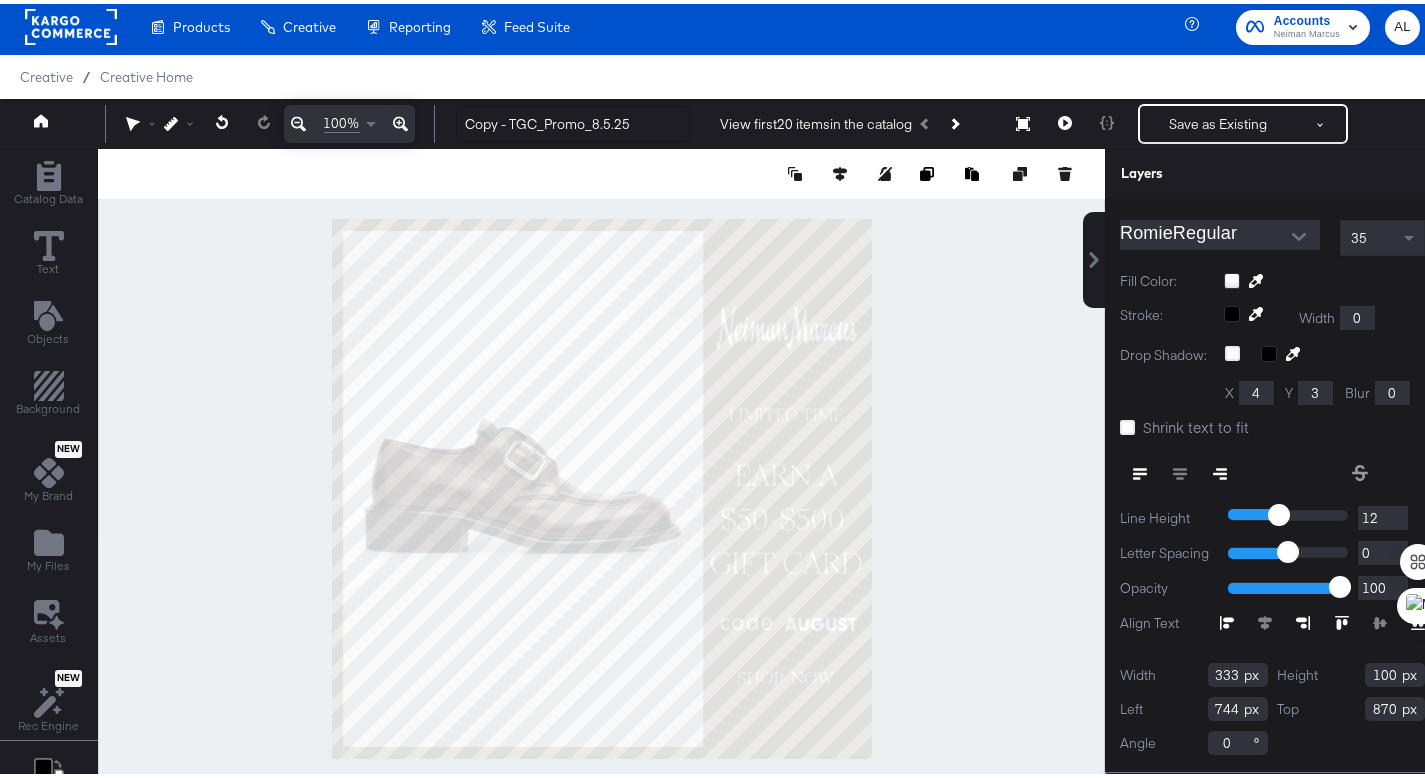 click 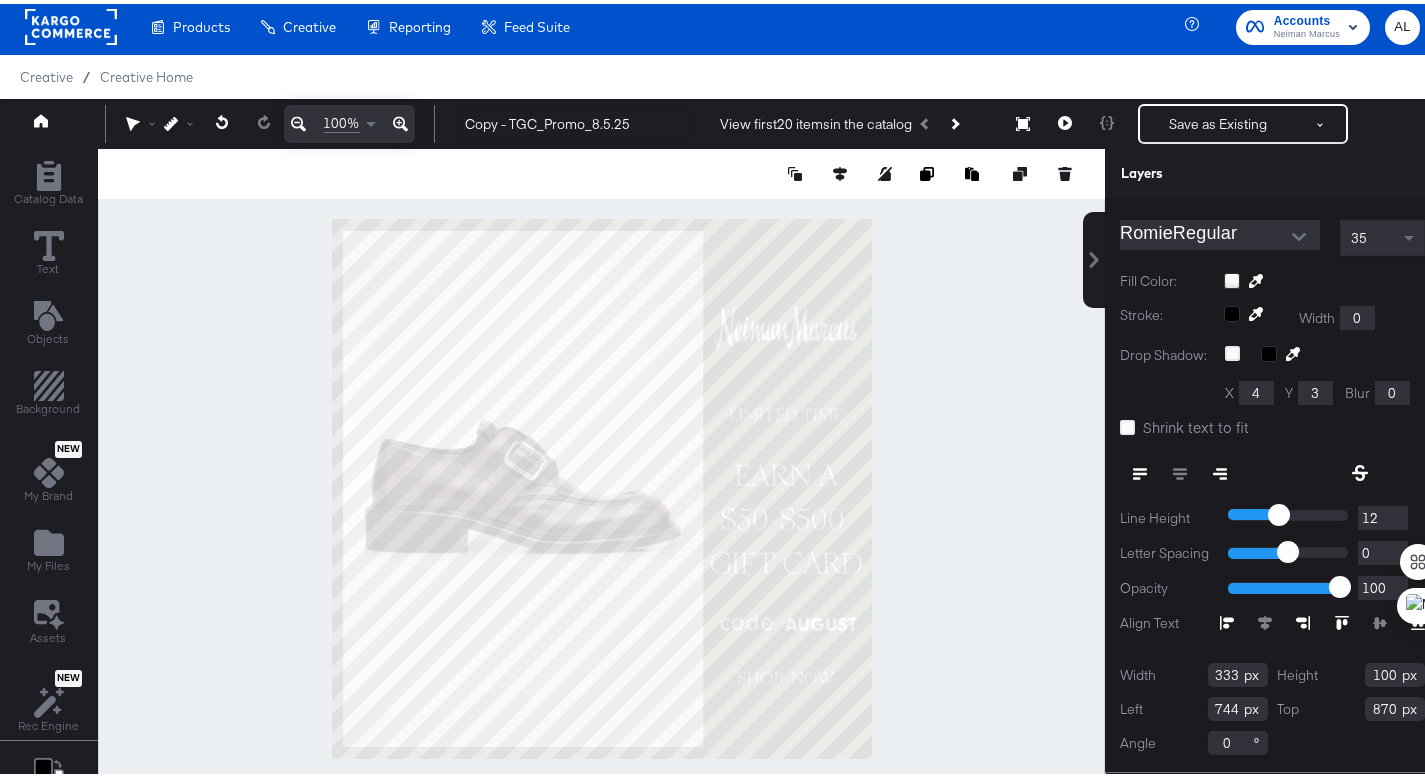 click 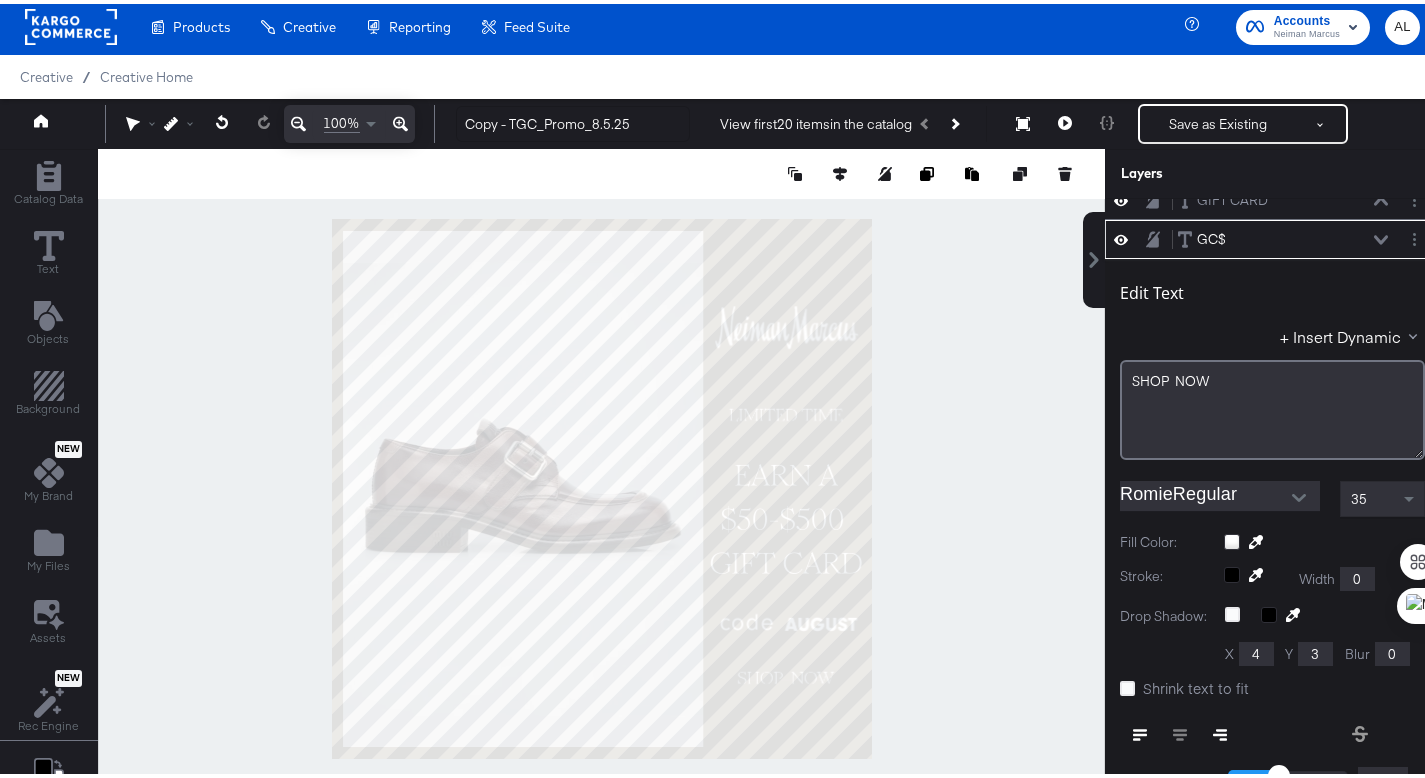 scroll, scrollTop: 56, scrollLeft: 0, axis: vertical 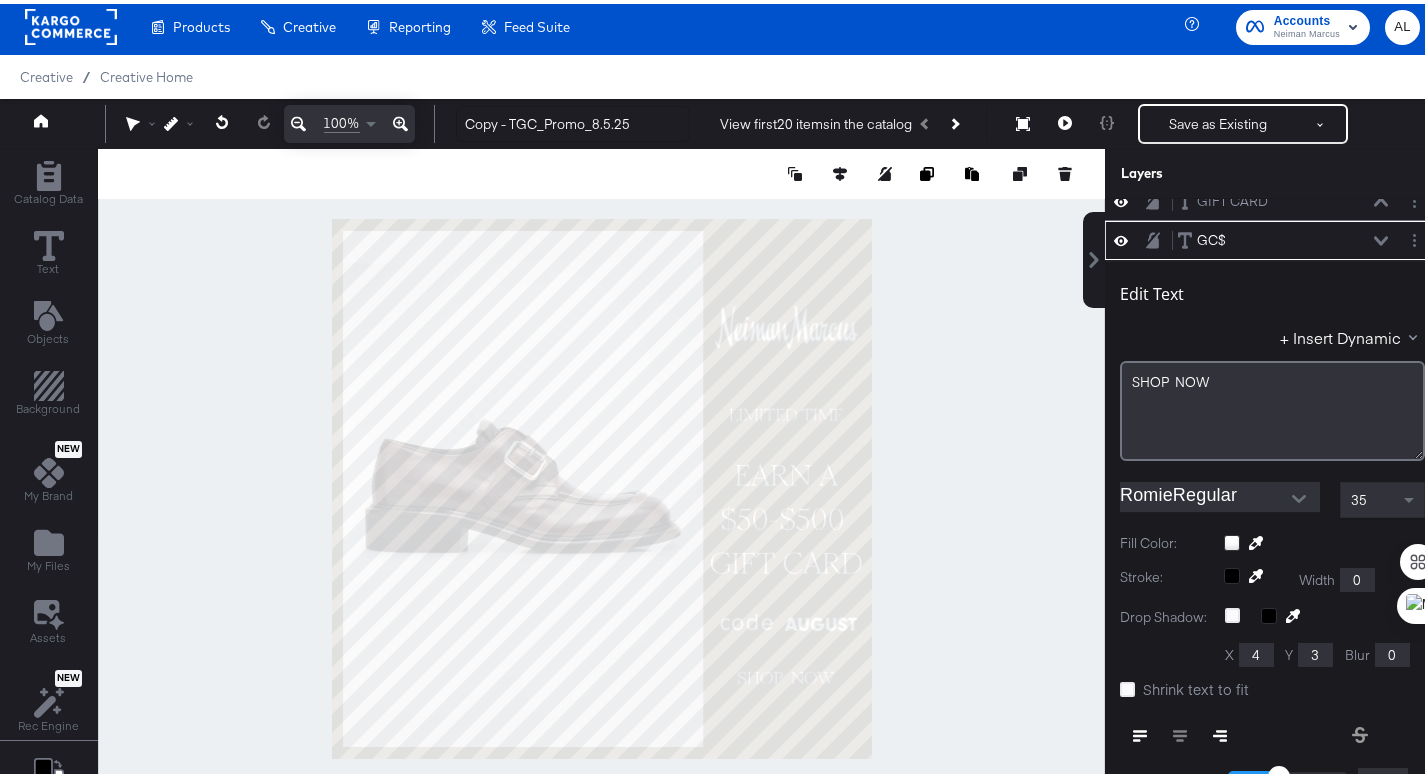 click on "GC$ GC$" at bounding box center [1283, 236] 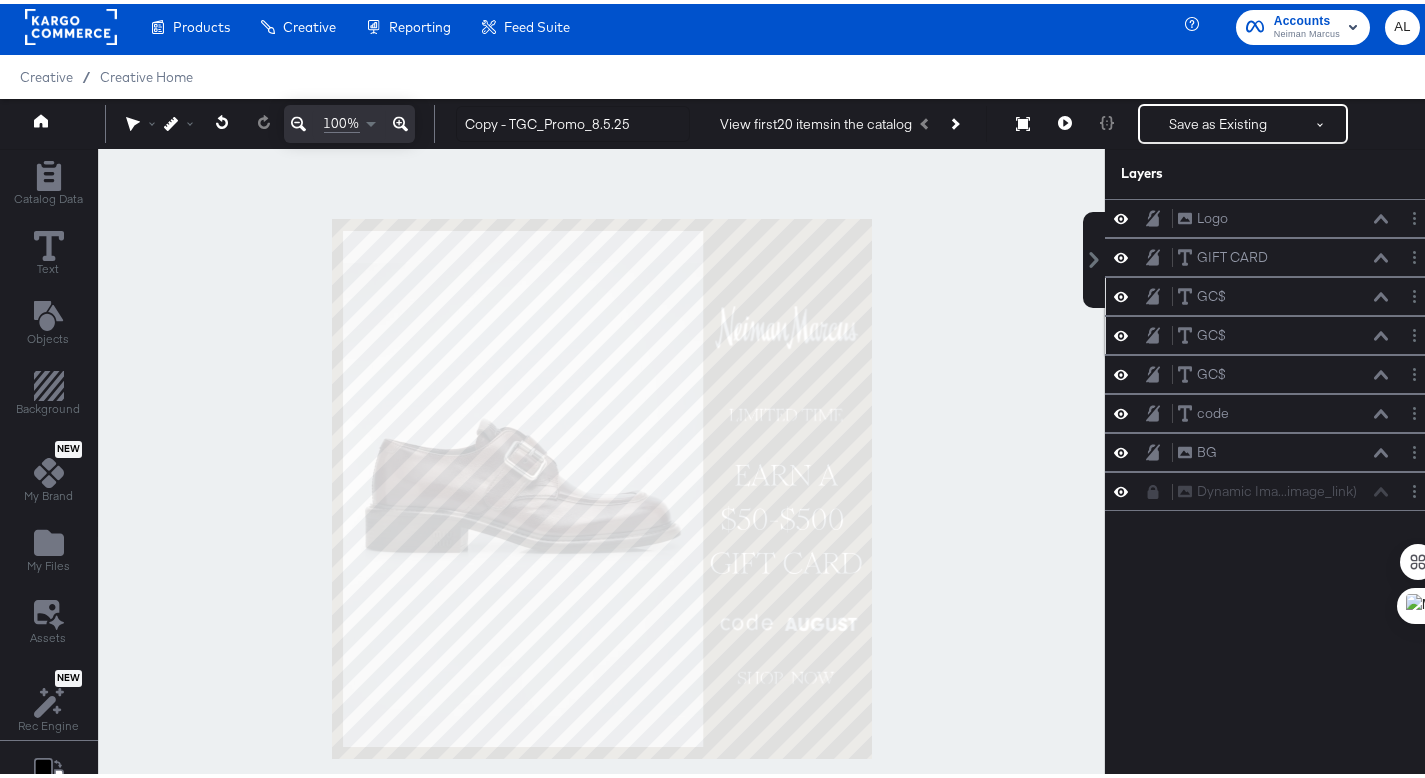 click on "GC$ GC$" at bounding box center (1283, 292) 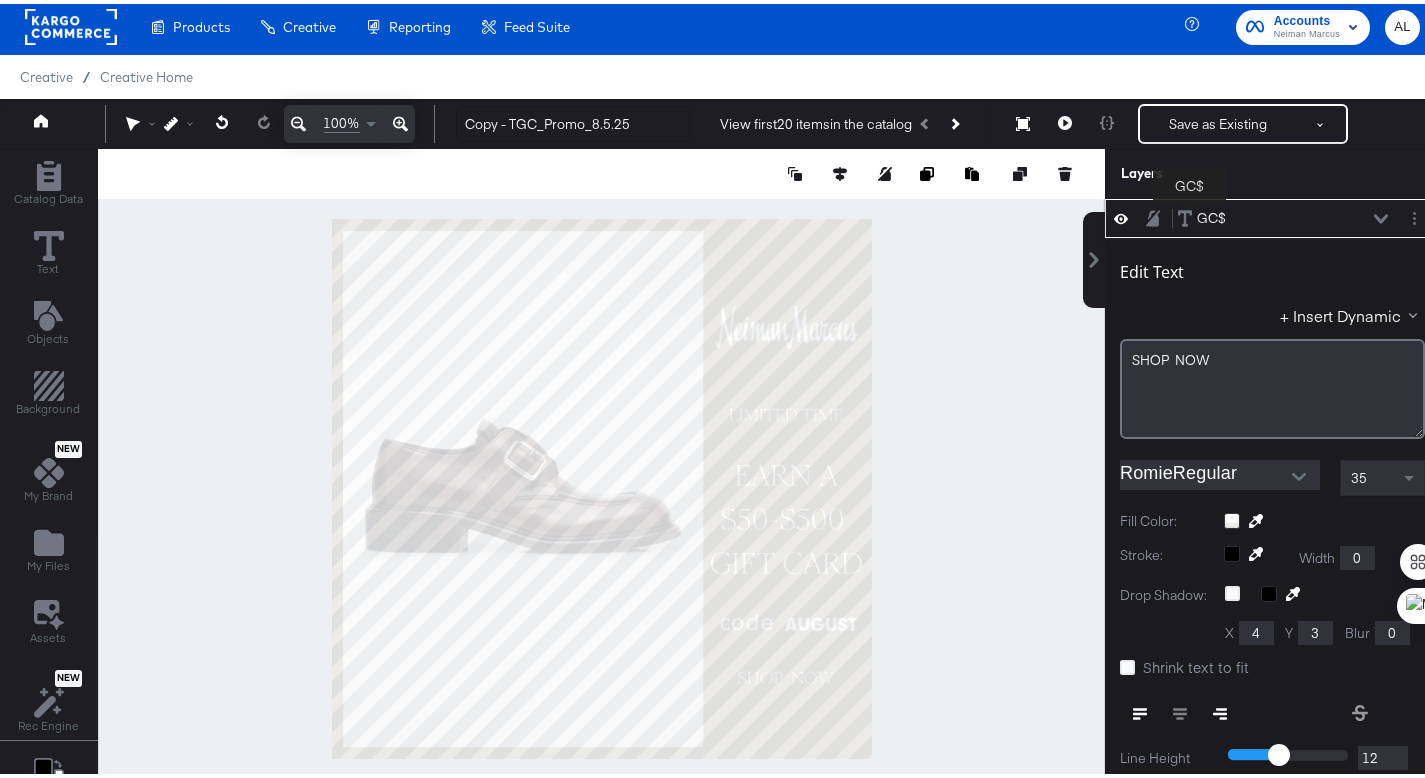 click on "GC$" at bounding box center (1211, 214) 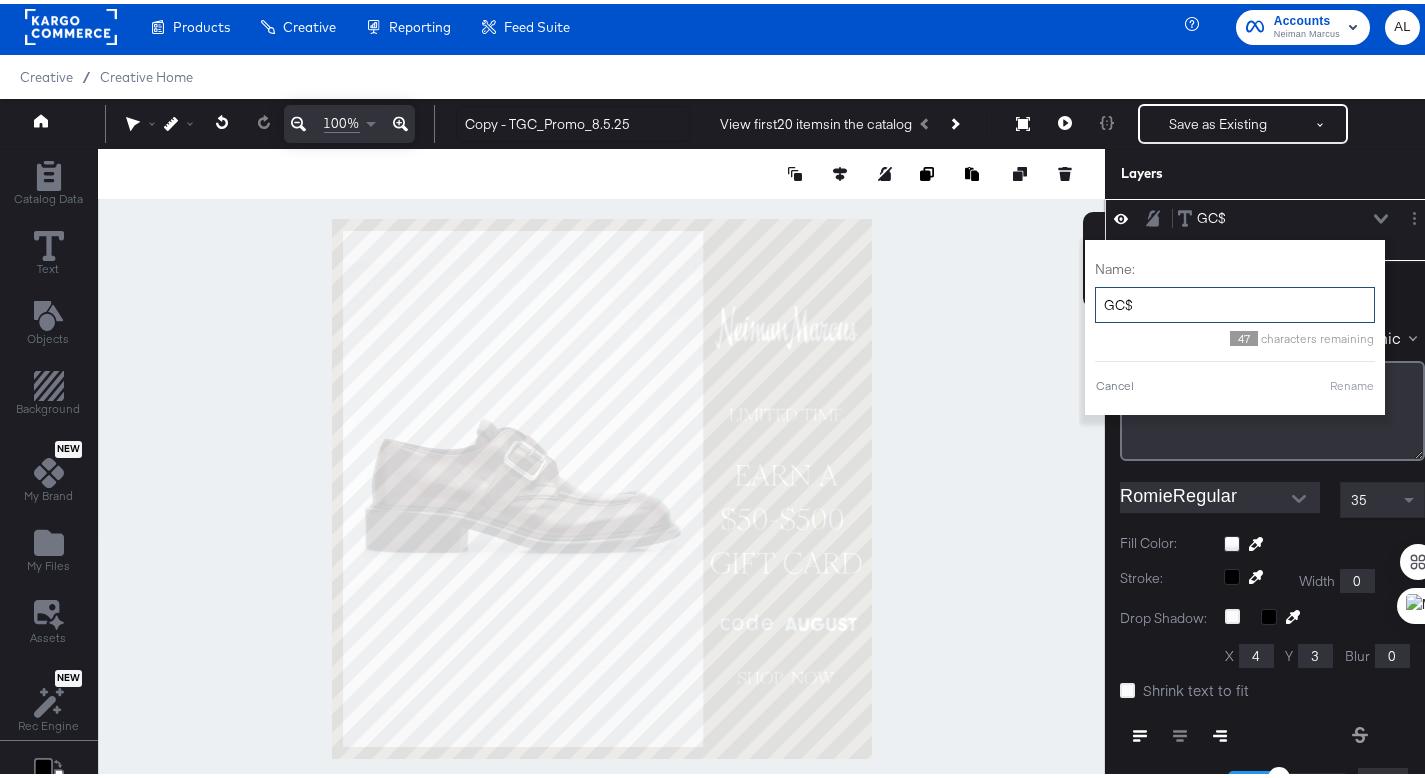click on "GC$" at bounding box center (1235, 301) 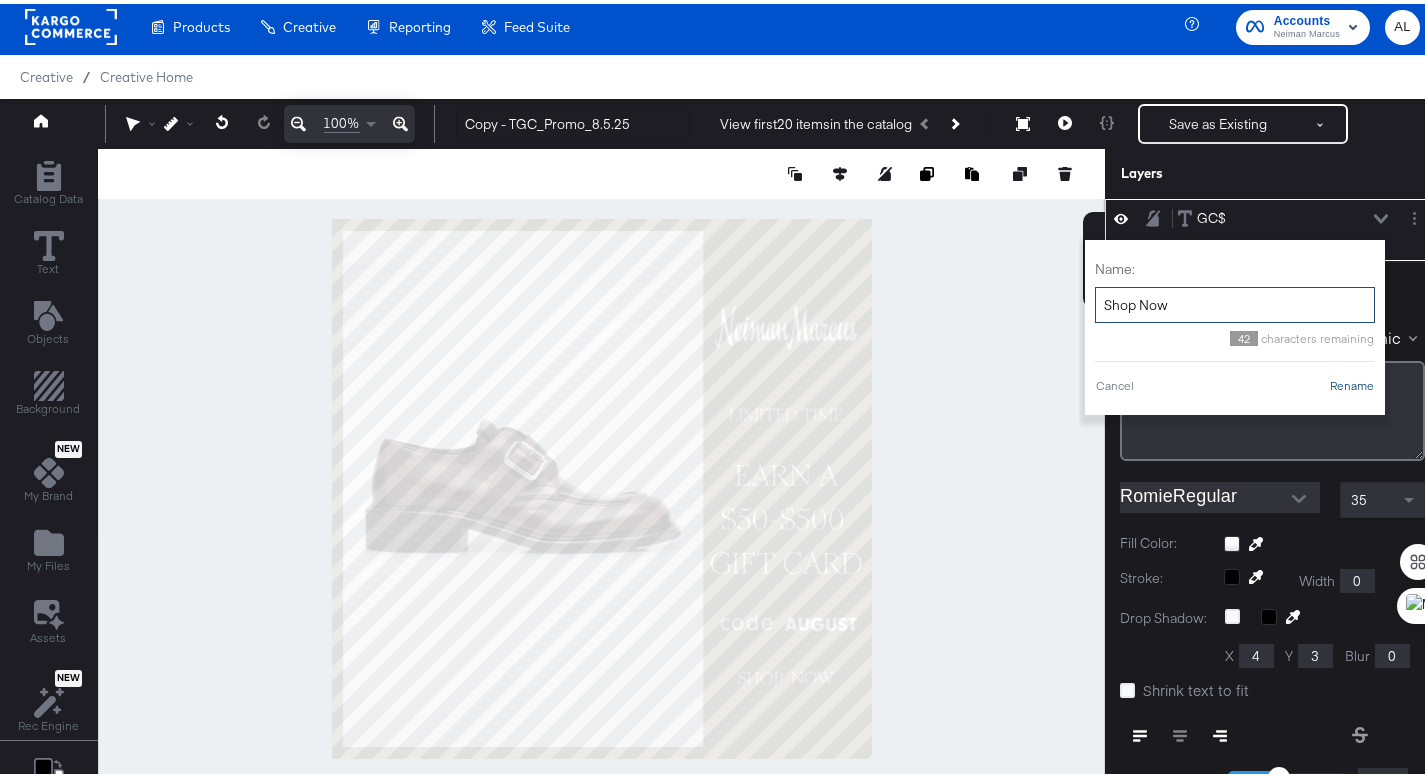 type on "Shop Now" 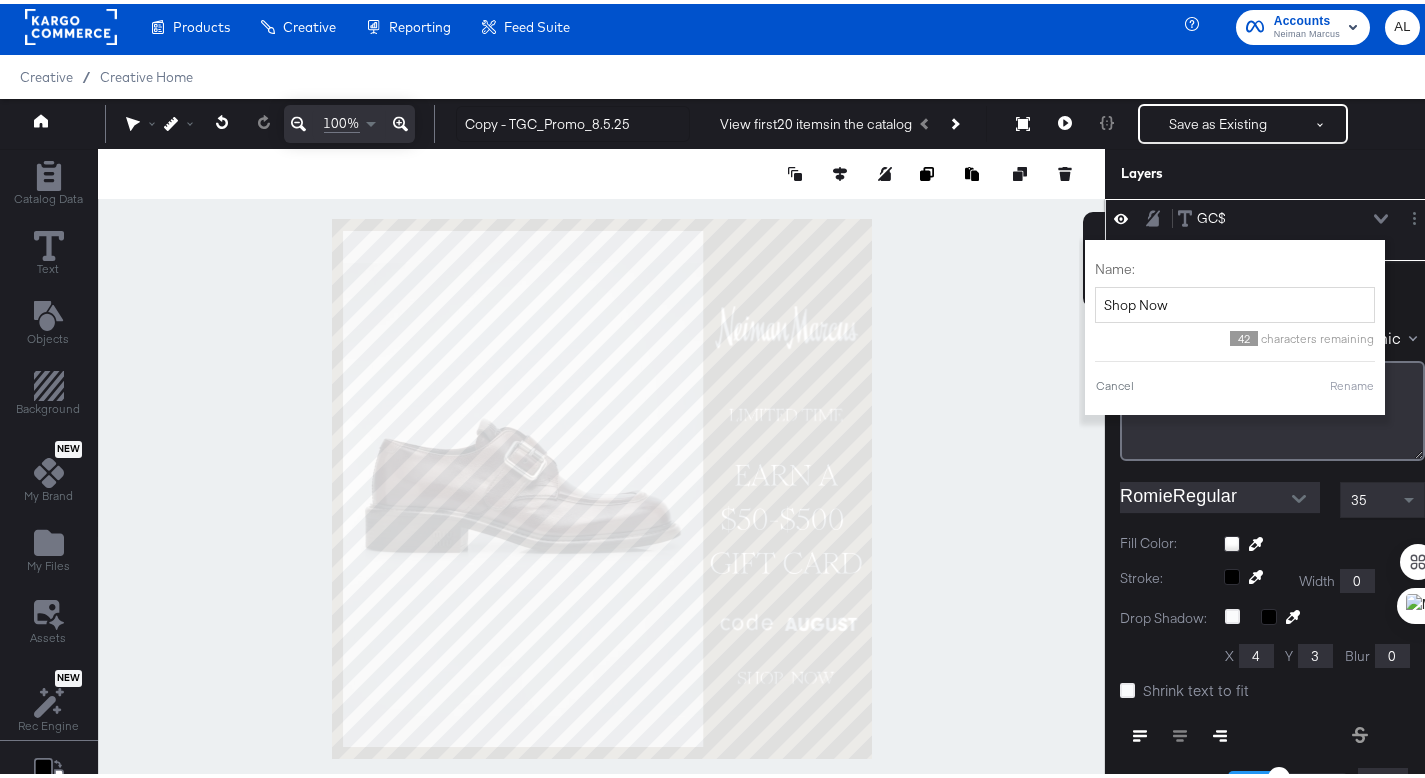 click on "Rename" at bounding box center (1352, 382) 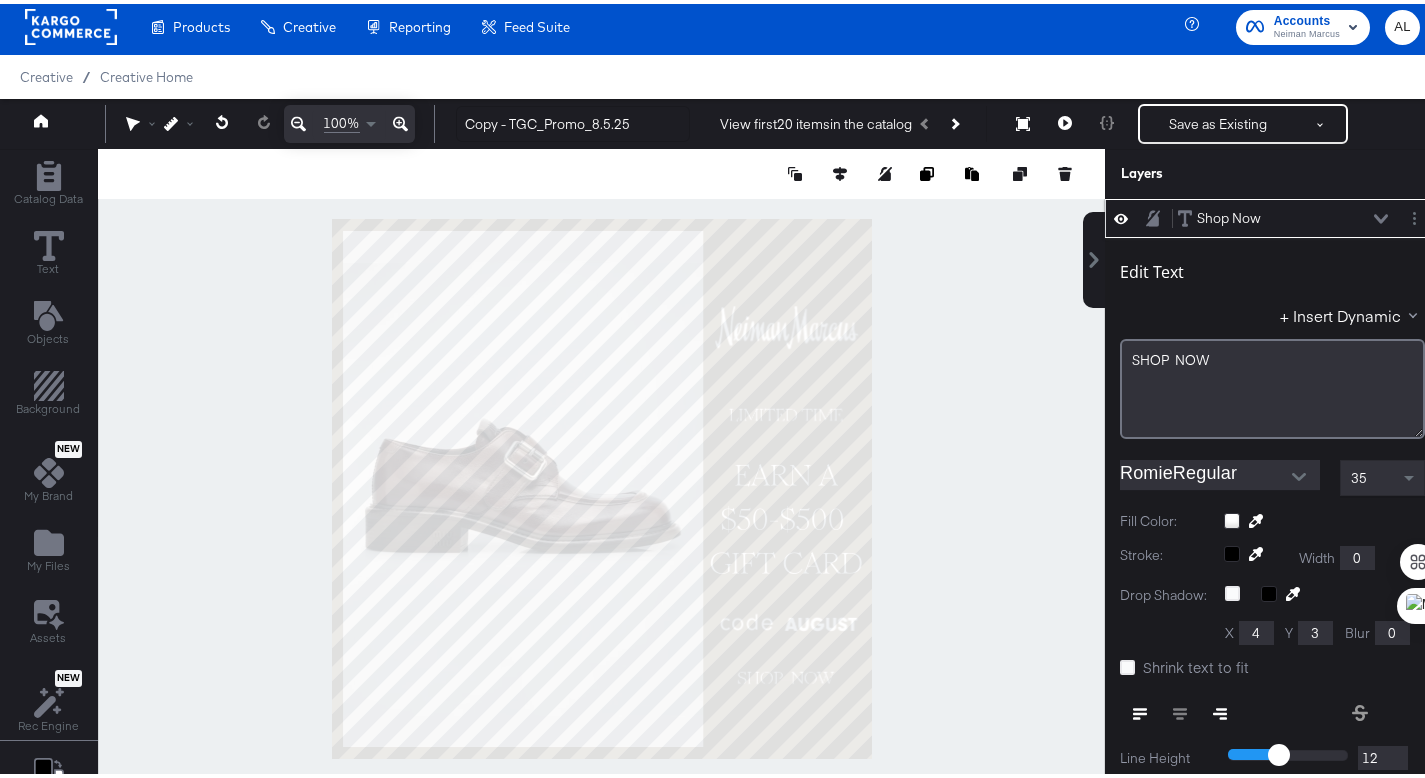 click 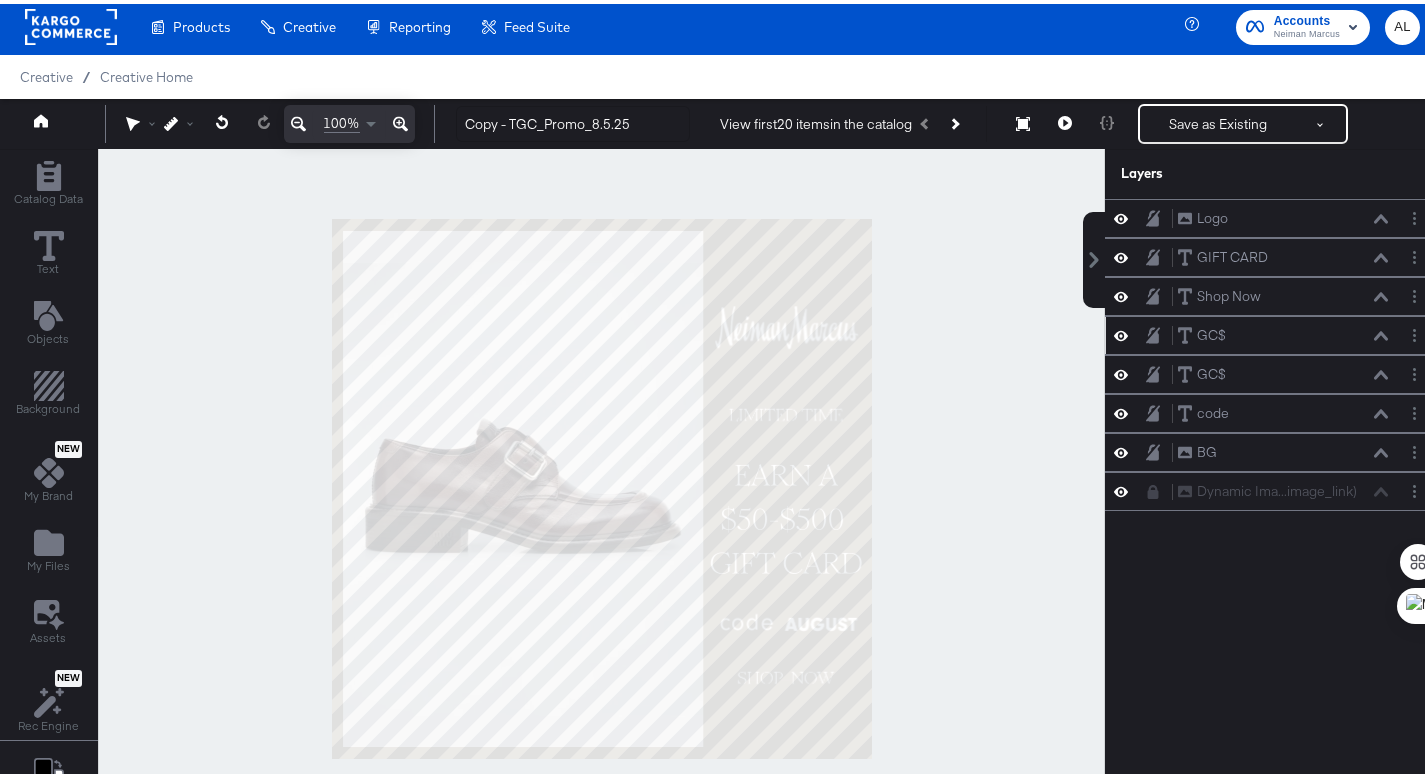 click at bounding box center (601, 484) 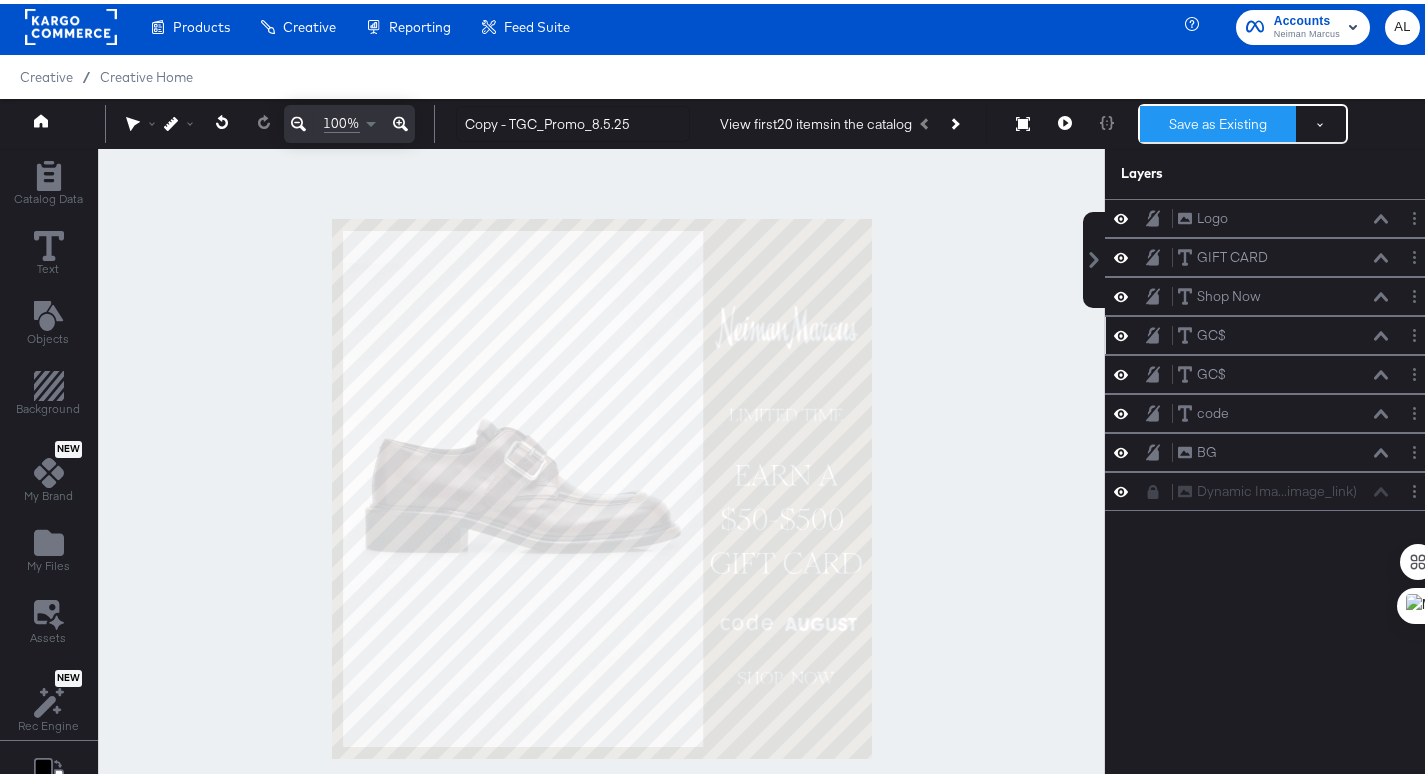 click on "Save as Existing" at bounding box center (1218, 120) 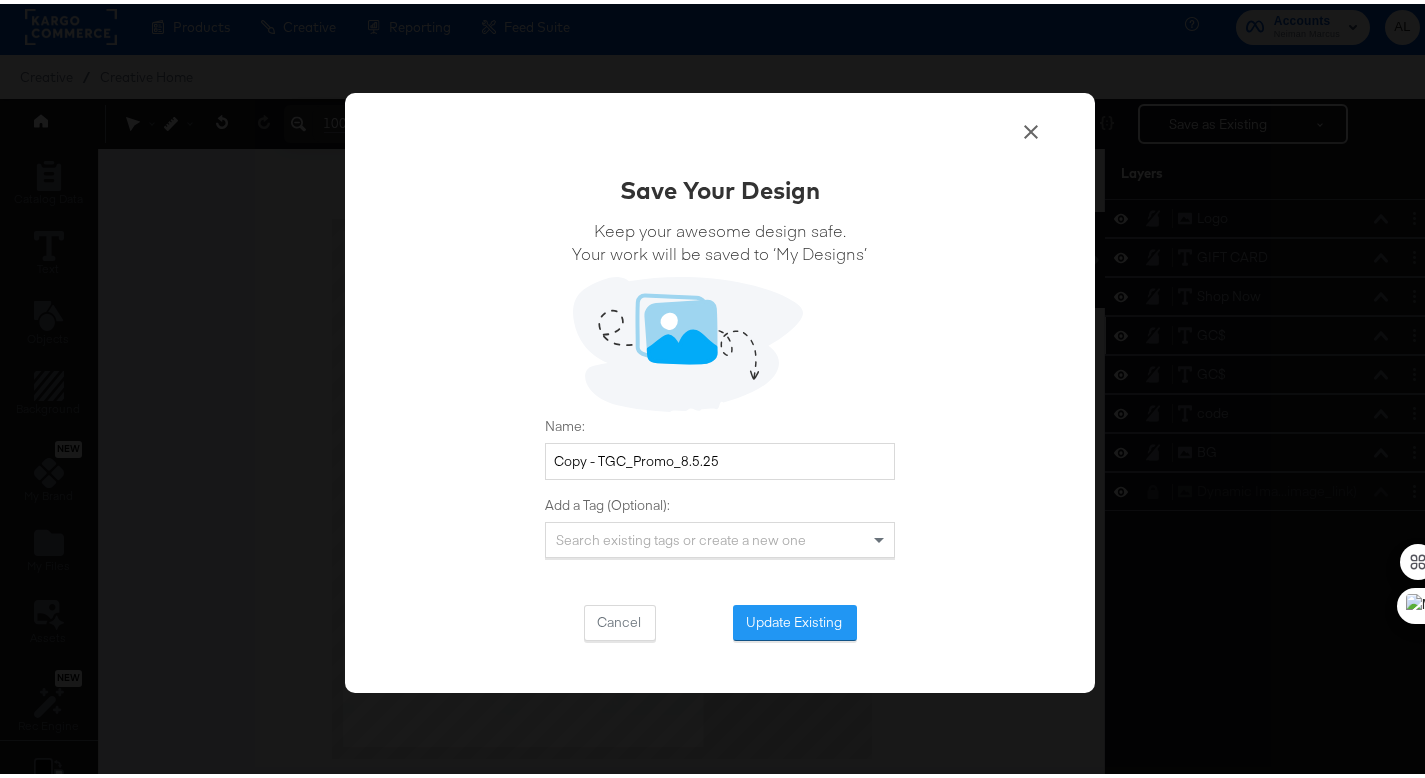 click on "Update Existing" at bounding box center (795, 619) 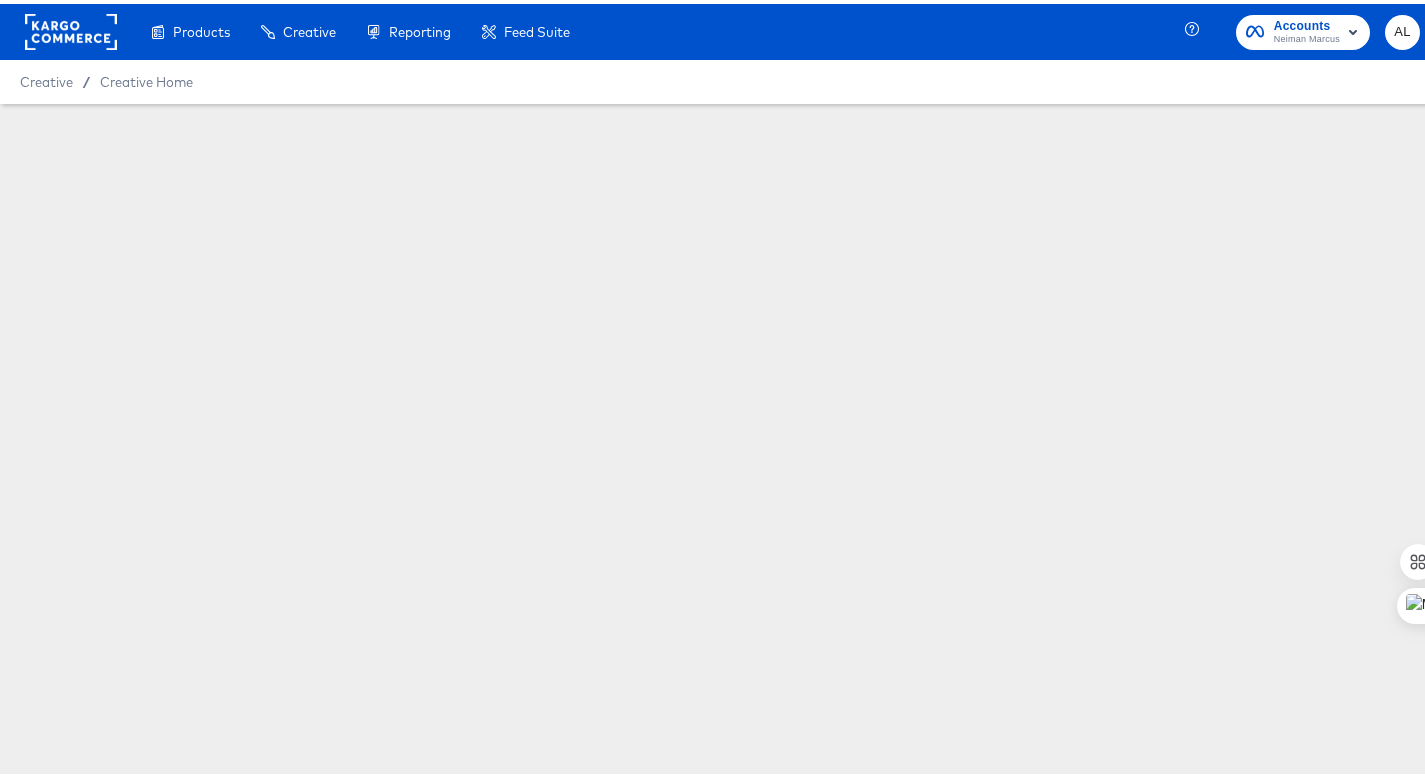 scroll, scrollTop: 0, scrollLeft: 0, axis: both 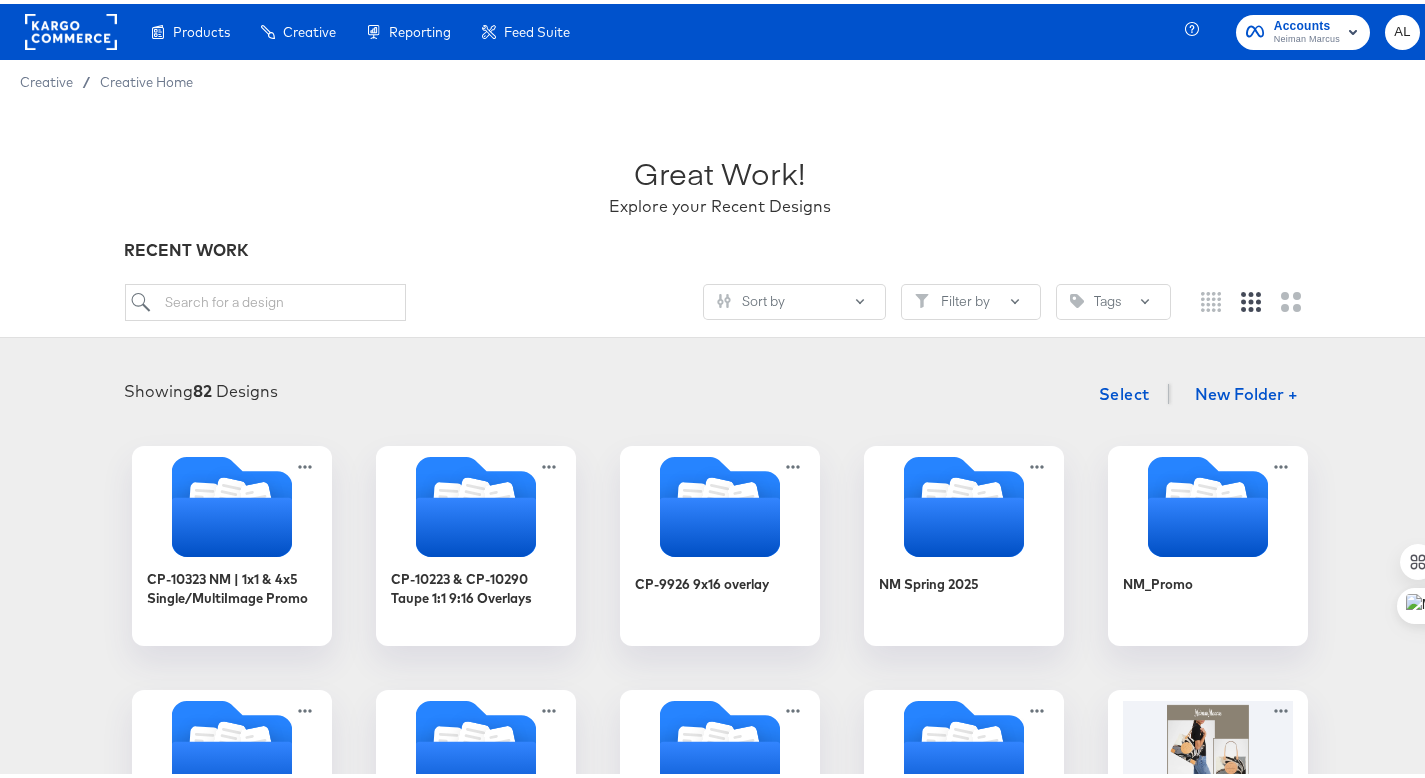 click 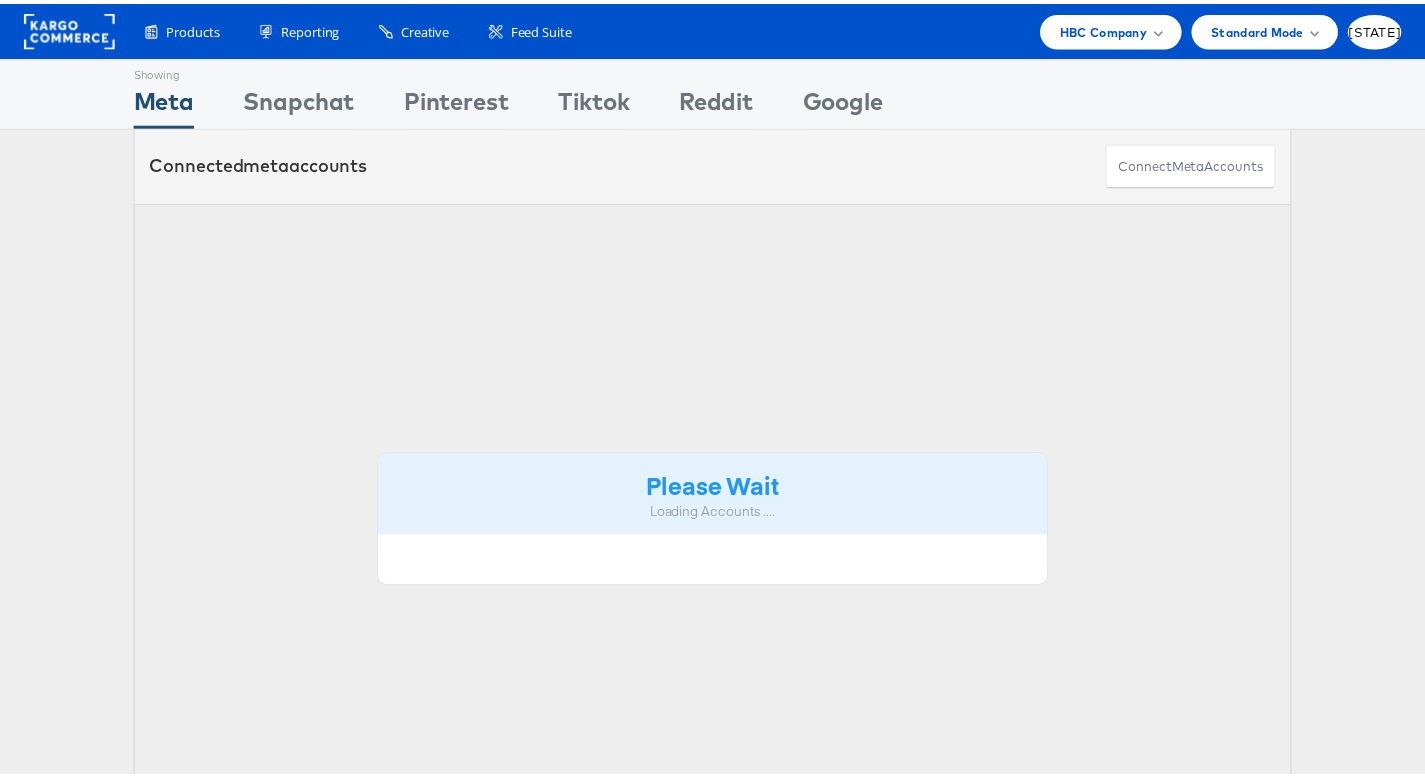 scroll, scrollTop: 0, scrollLeft: 0, axis: both 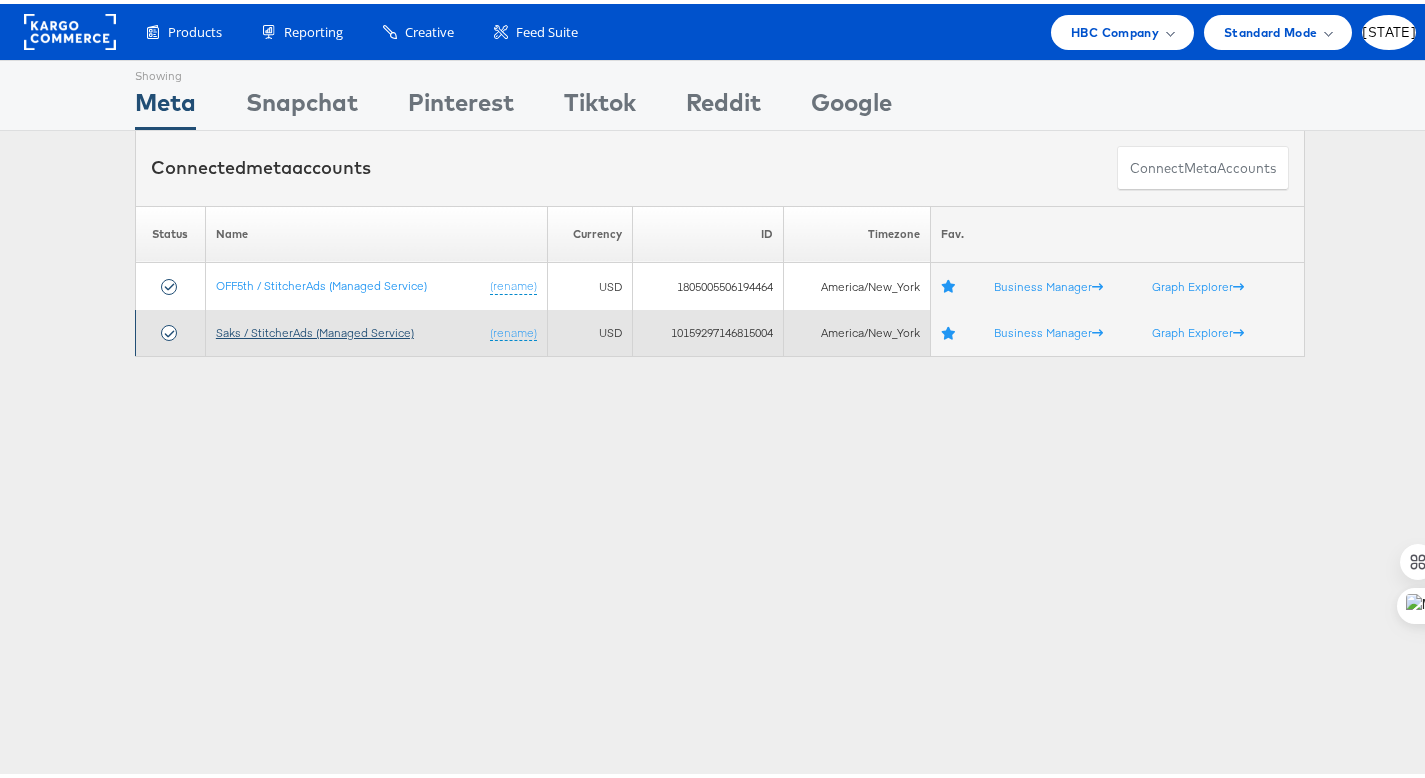 click on "Saks / StitcherAds (Managed Service)" at bounding box center [315, 328] 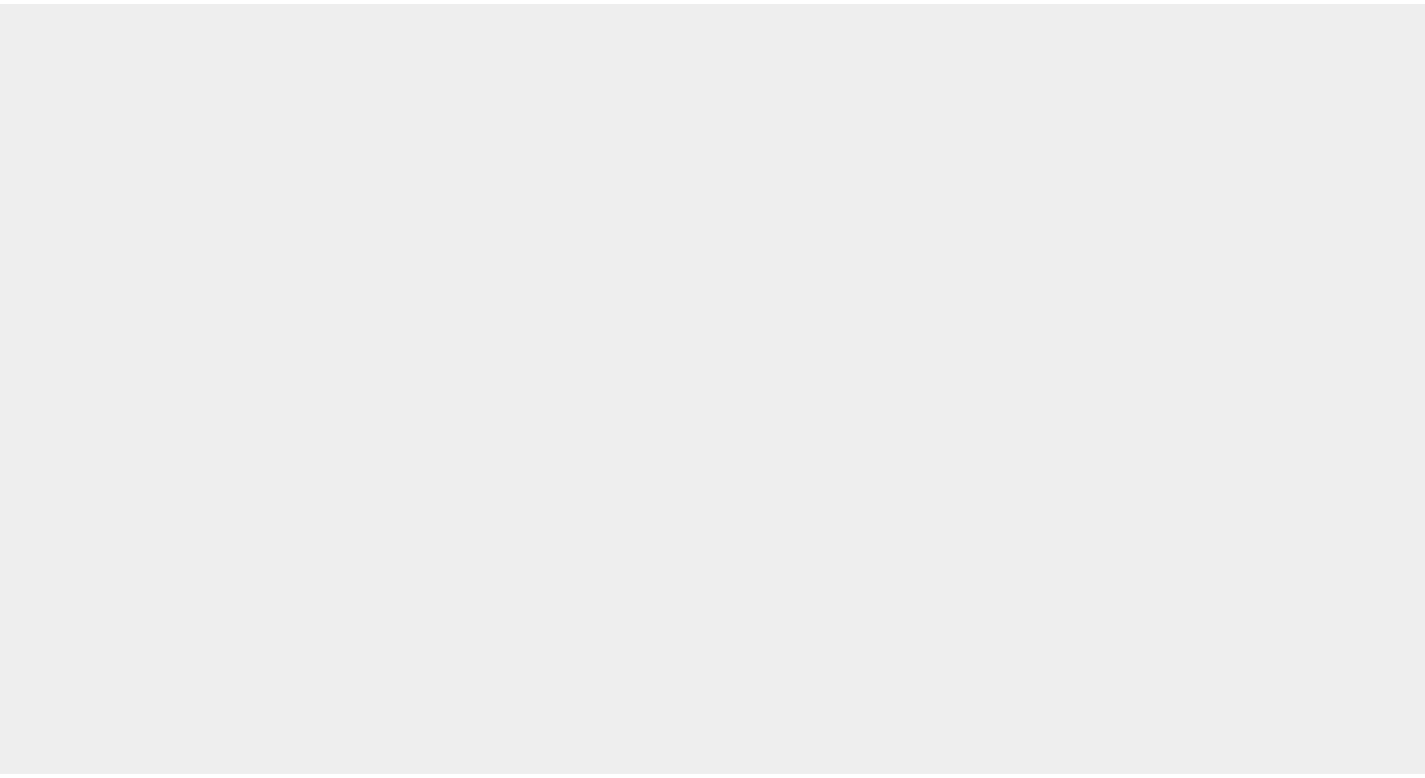 scroll, scrollTop: 0, scrollLeft: 0, axis: both 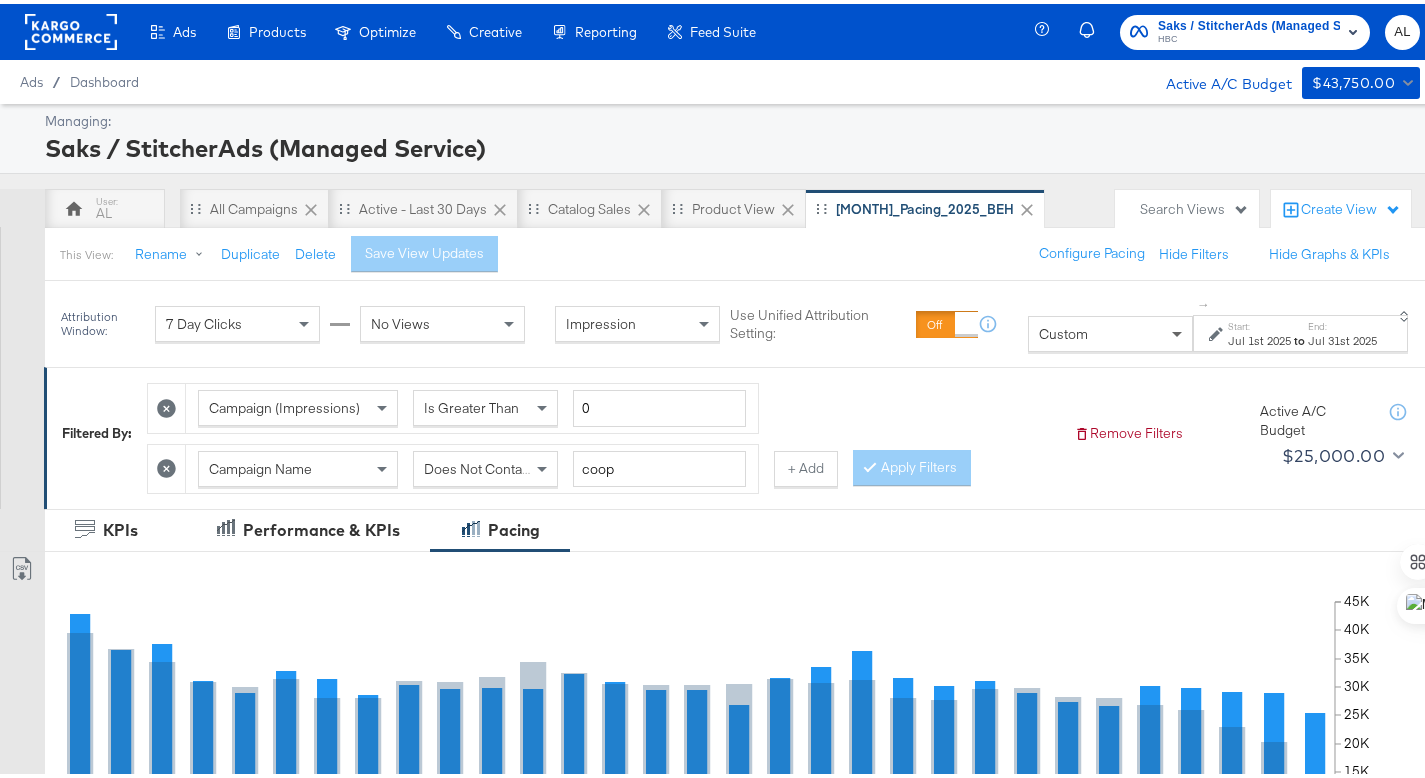 click at bounding box center [1177, 331] 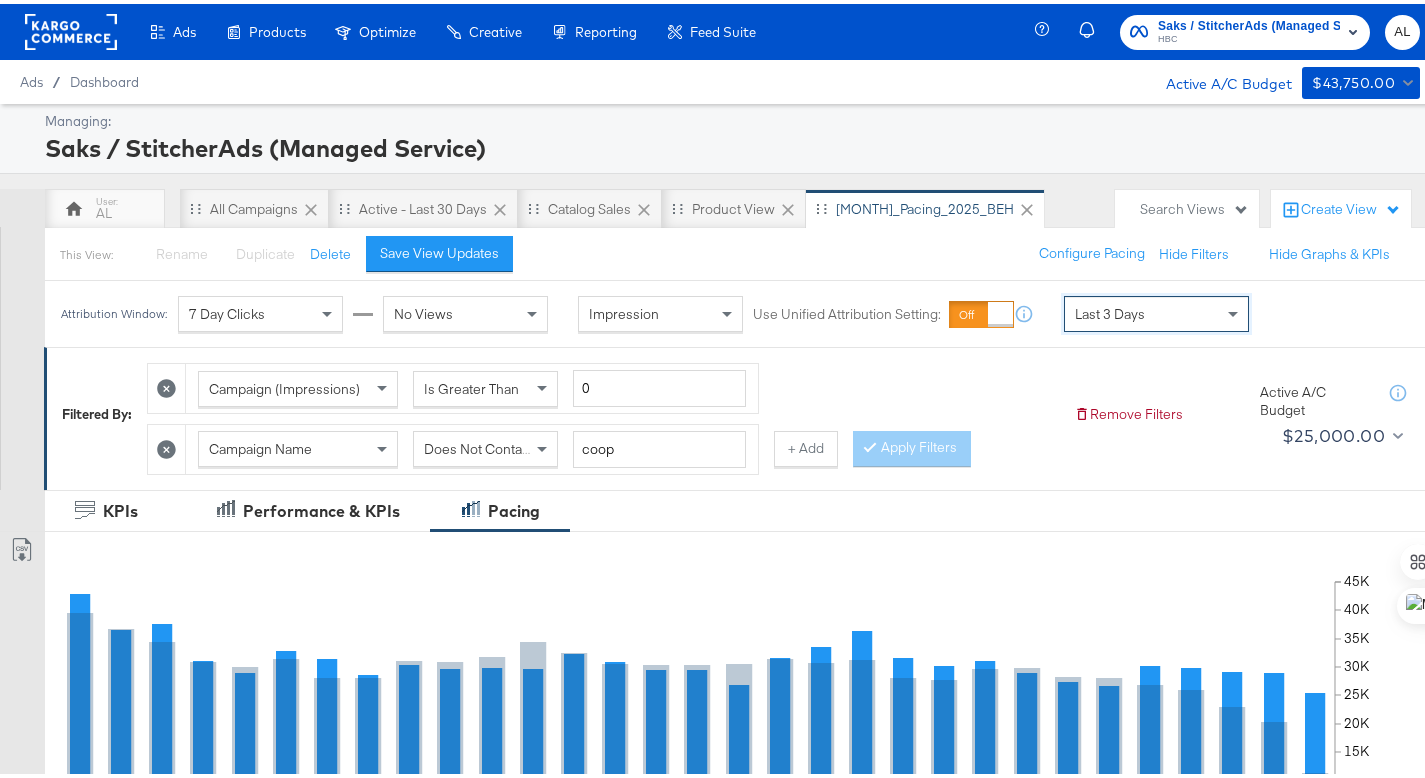 scroll, scrollTop: 718, scrollLeft: 0, axis: vertical 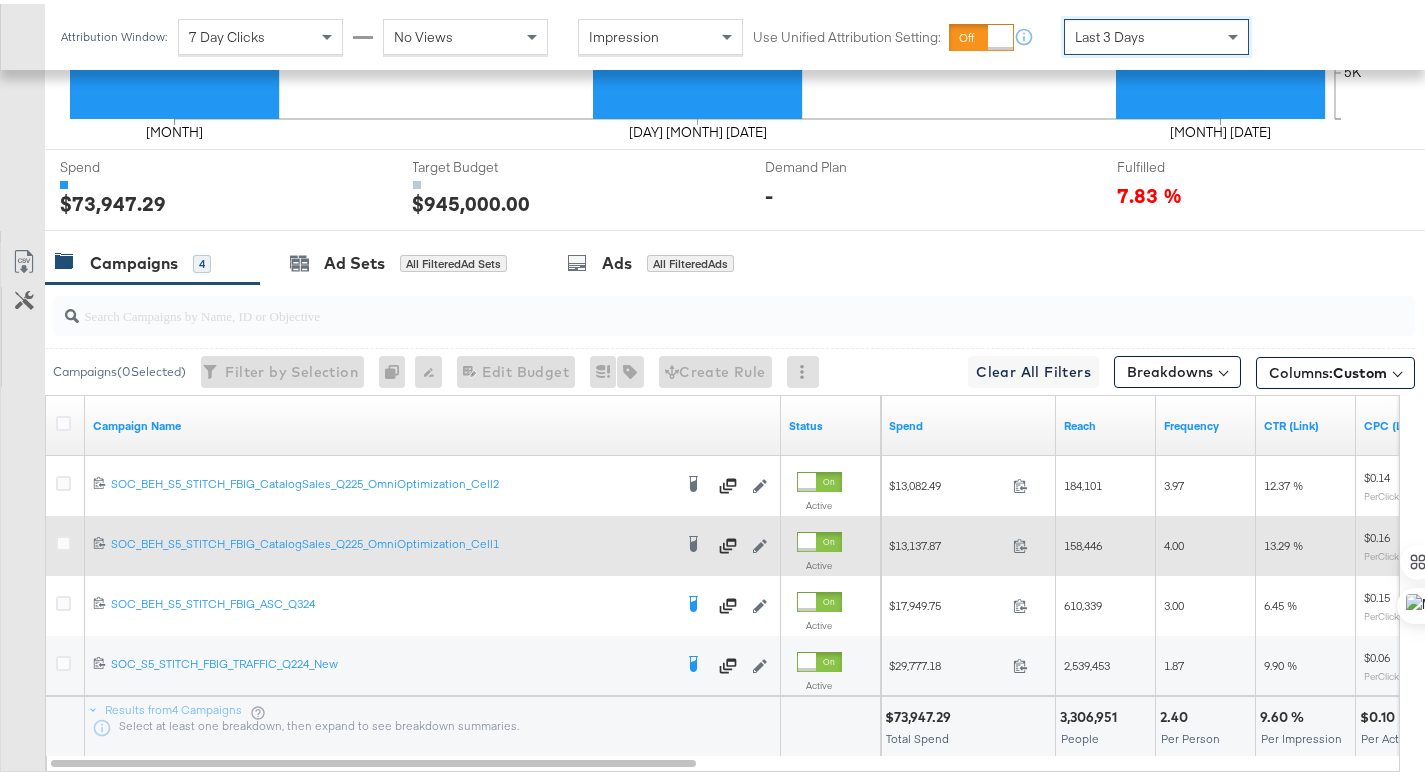 drag, startPoint x: 63, startPoint y: 472, endPoint x: 52, endPoint y: 547, distance: 75.802376 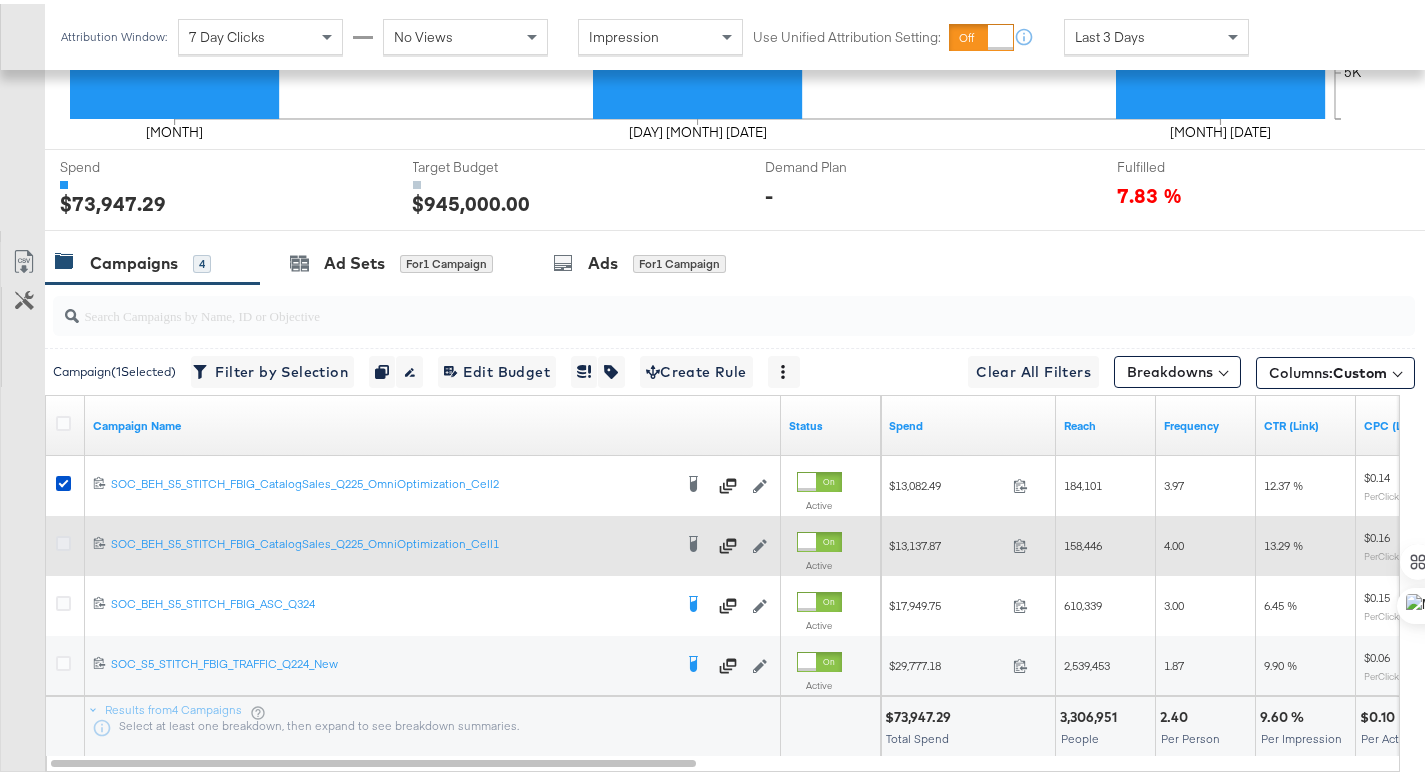 click at bounding box center [63, 539] 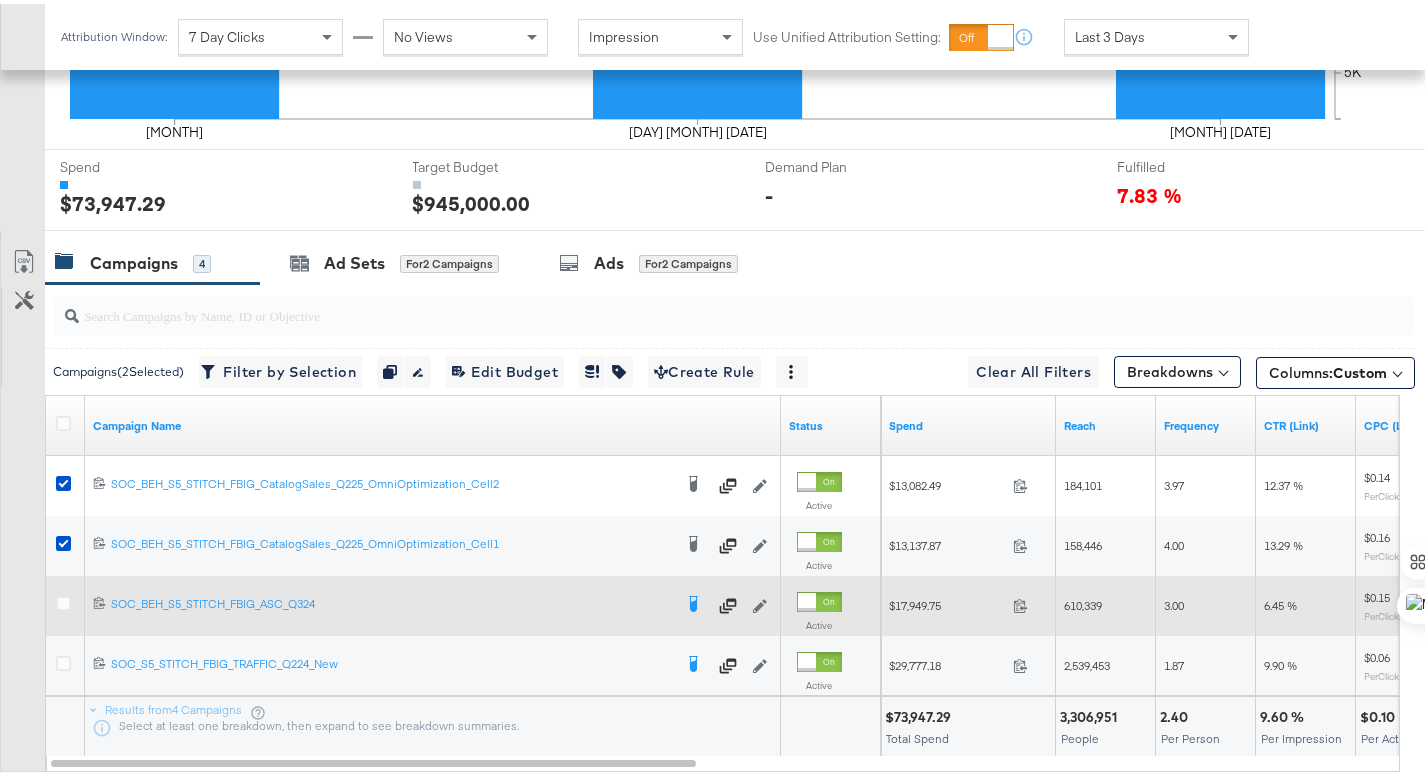 click at bounding box center [66, 602] 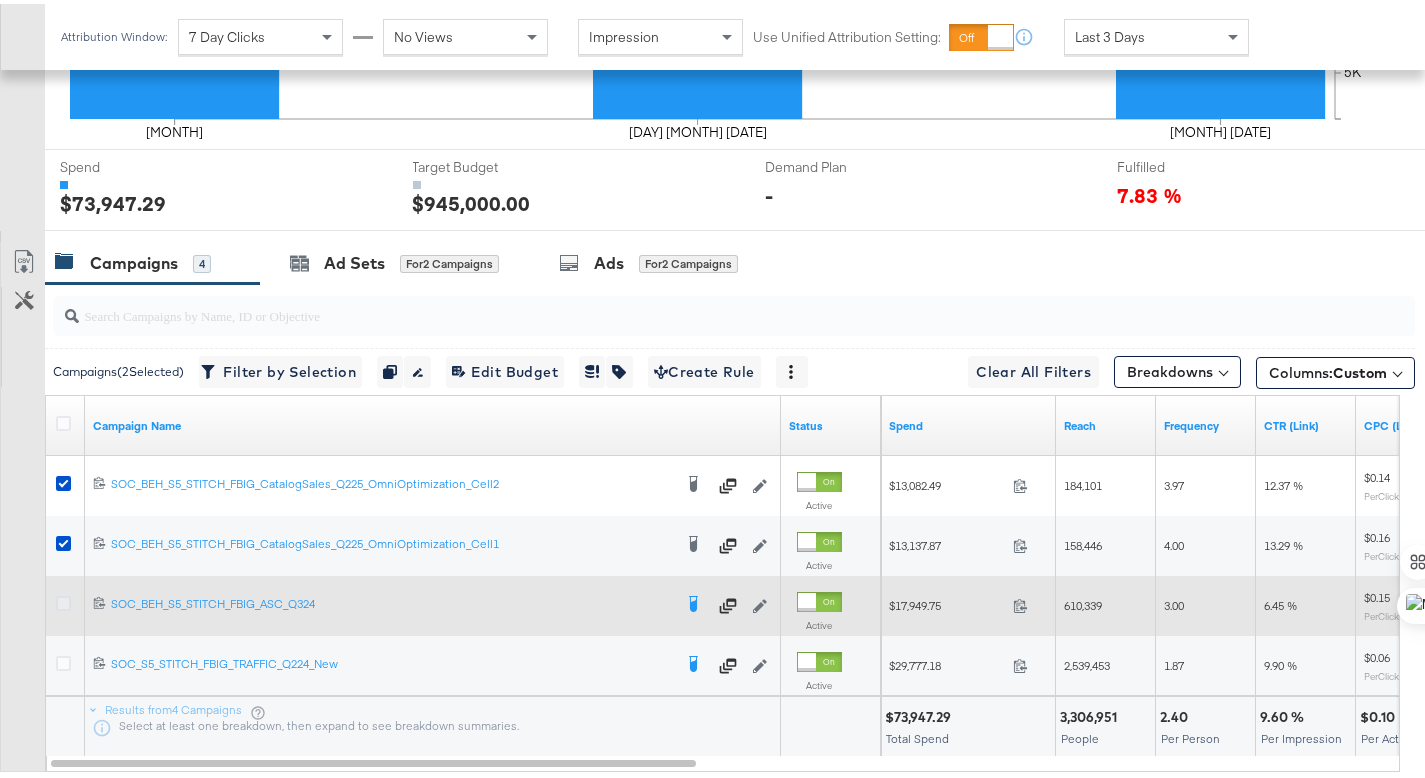click at bounding box center [63, 599] 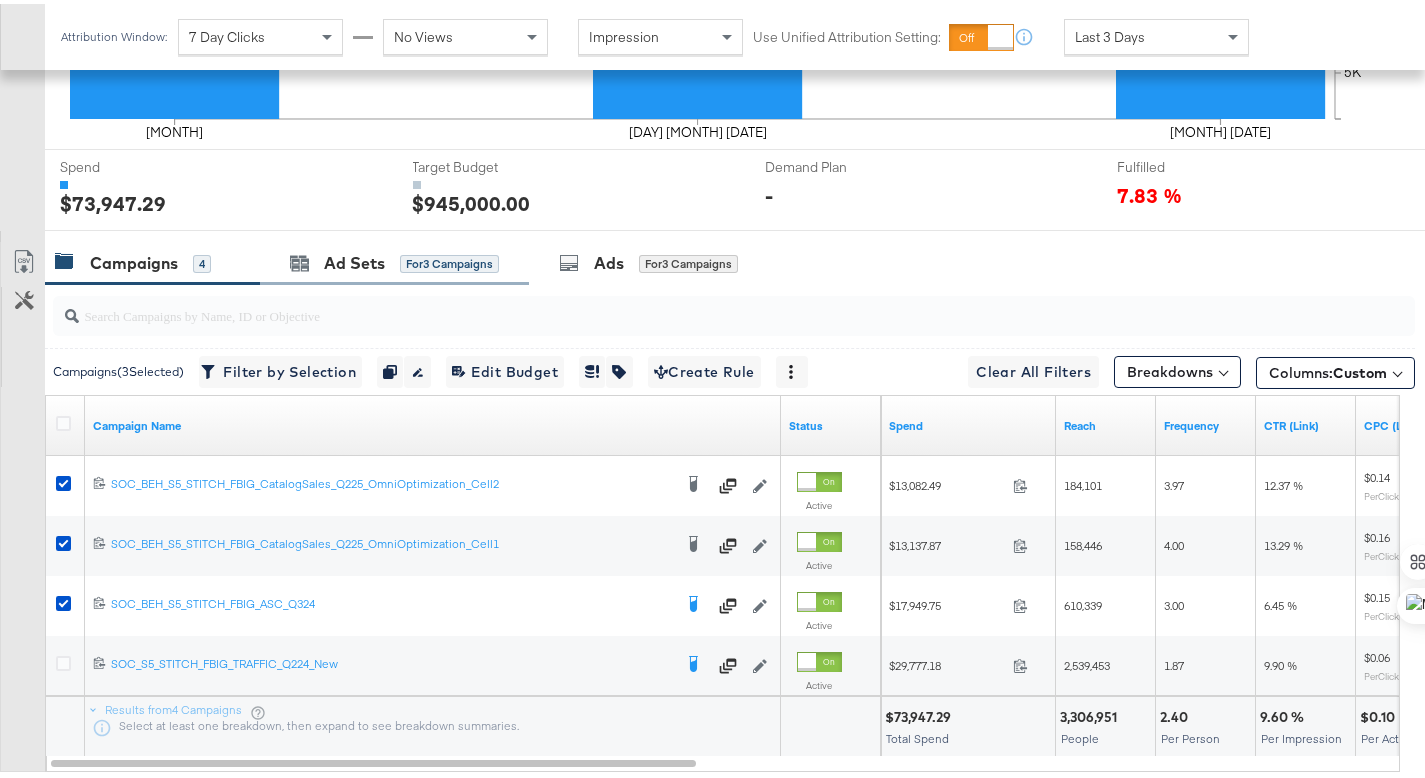 click on "Ad Sets for  3   Campaigns" at bounding box center (394, 259) 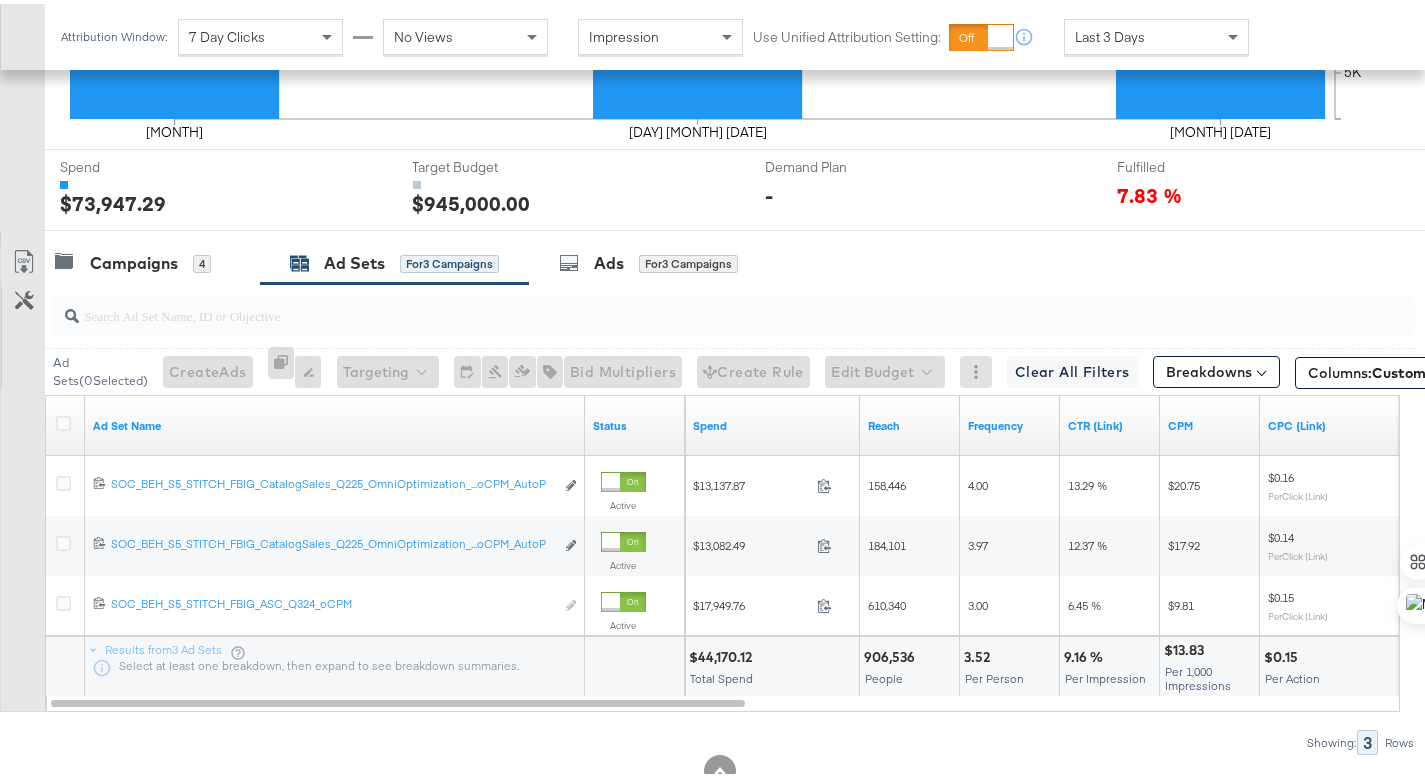 click on "$44,170.12" at bounding box center (723, 653) 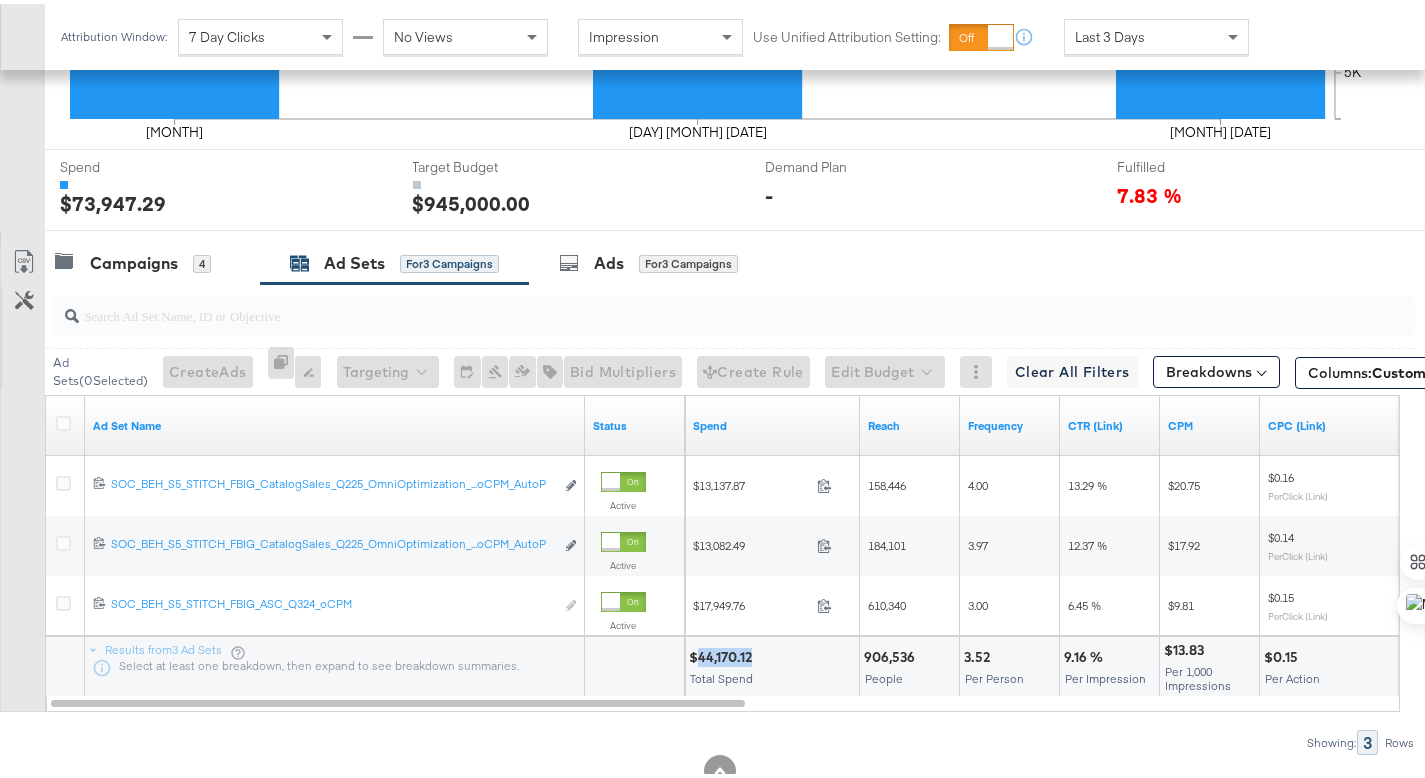 click on "$44,170.12" at bounding box center (723, 653) 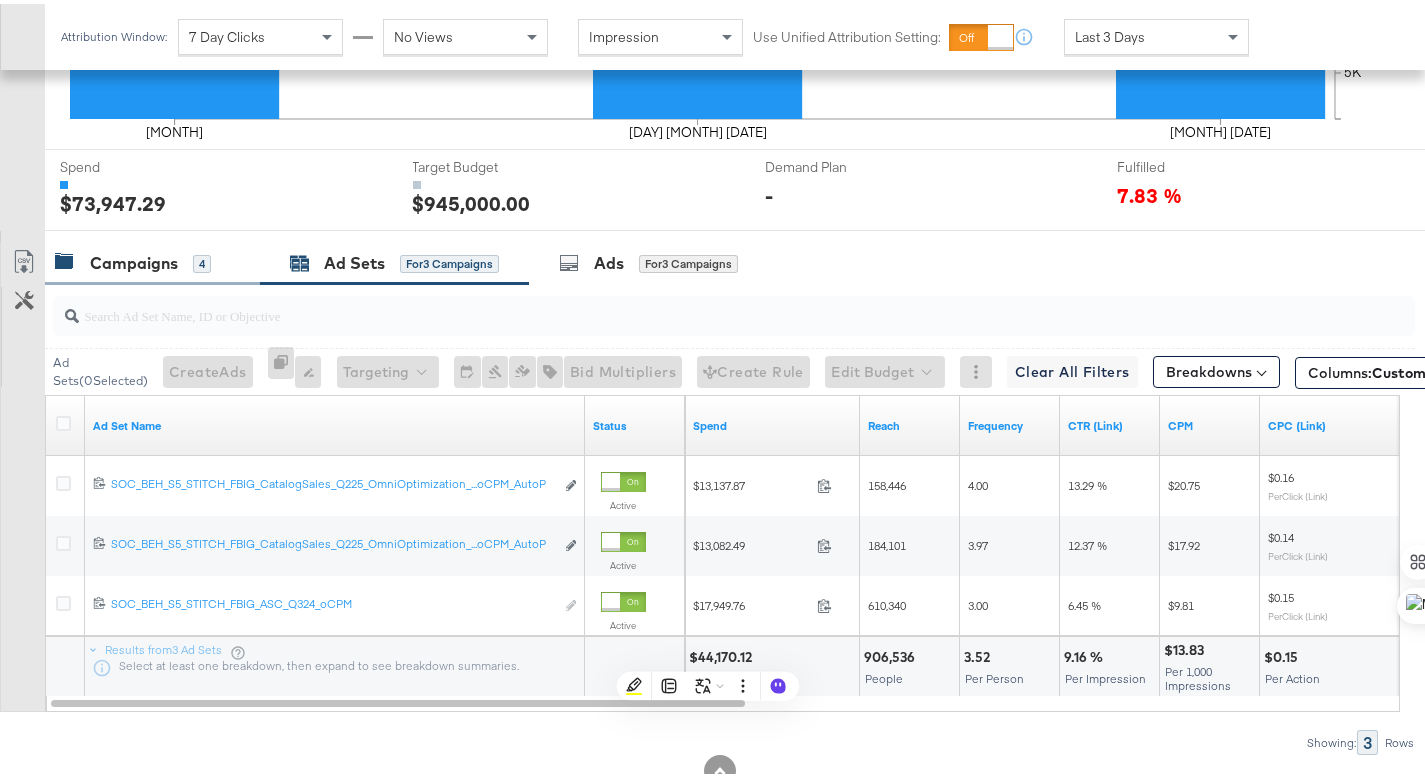 click on "Campaigns" at bounding box center (134, 259) 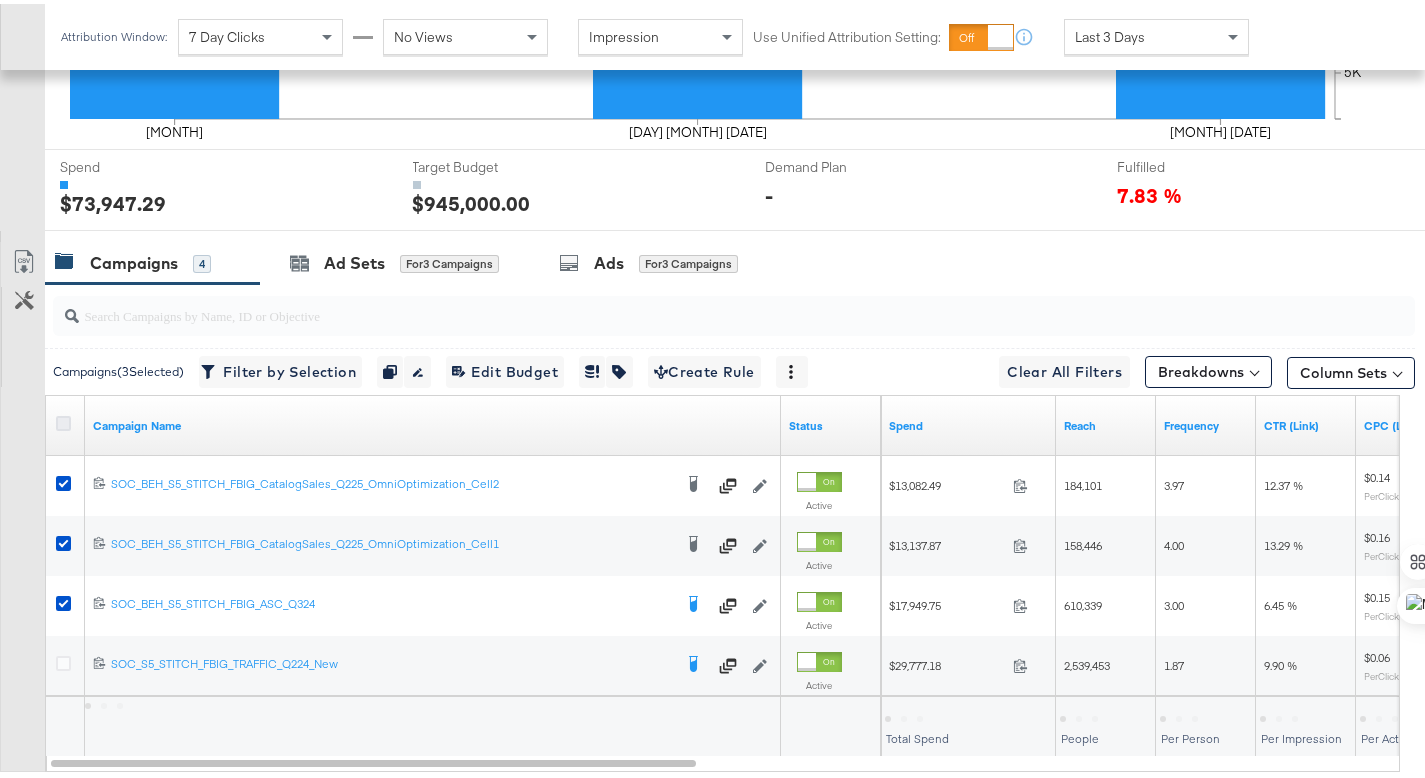 click at bounding box center [63, 419] 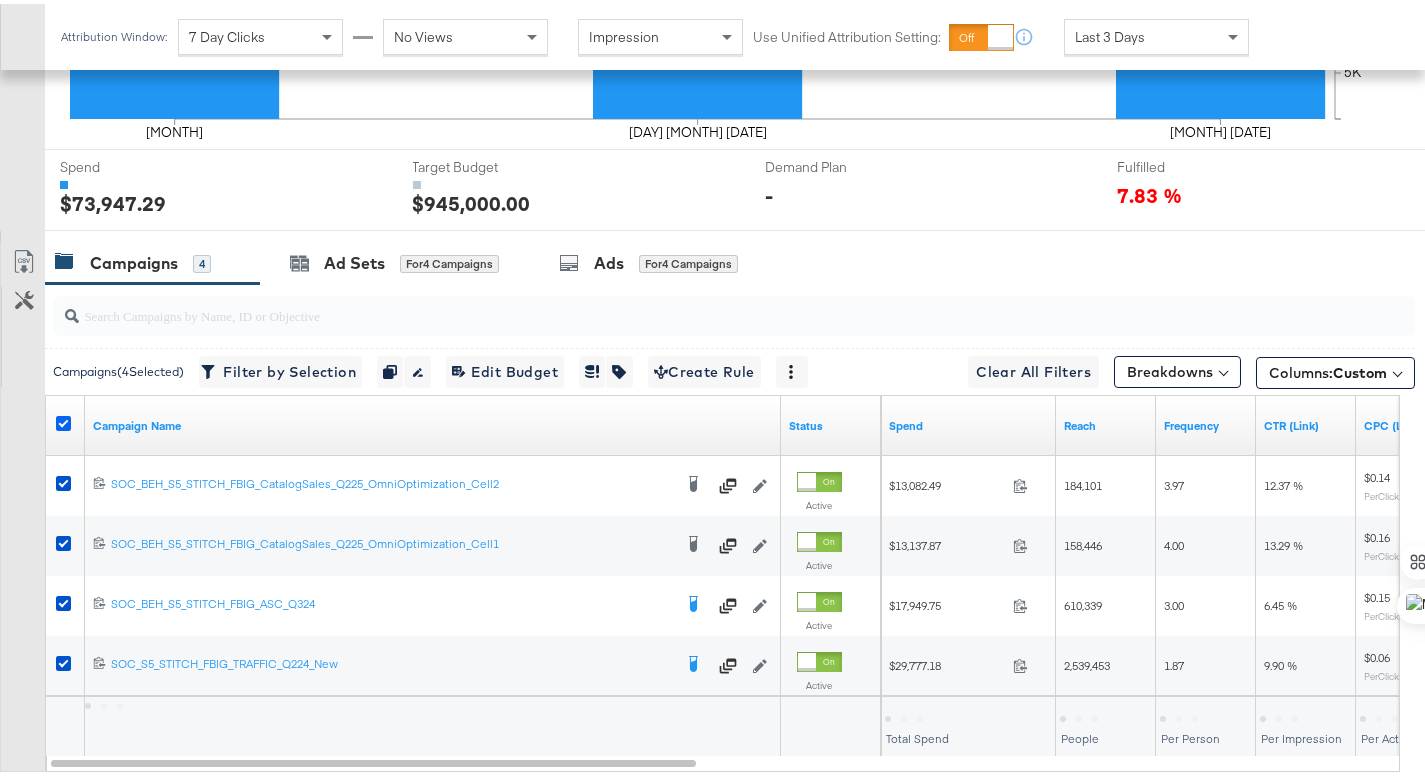 click at bounding box center (63, 419) 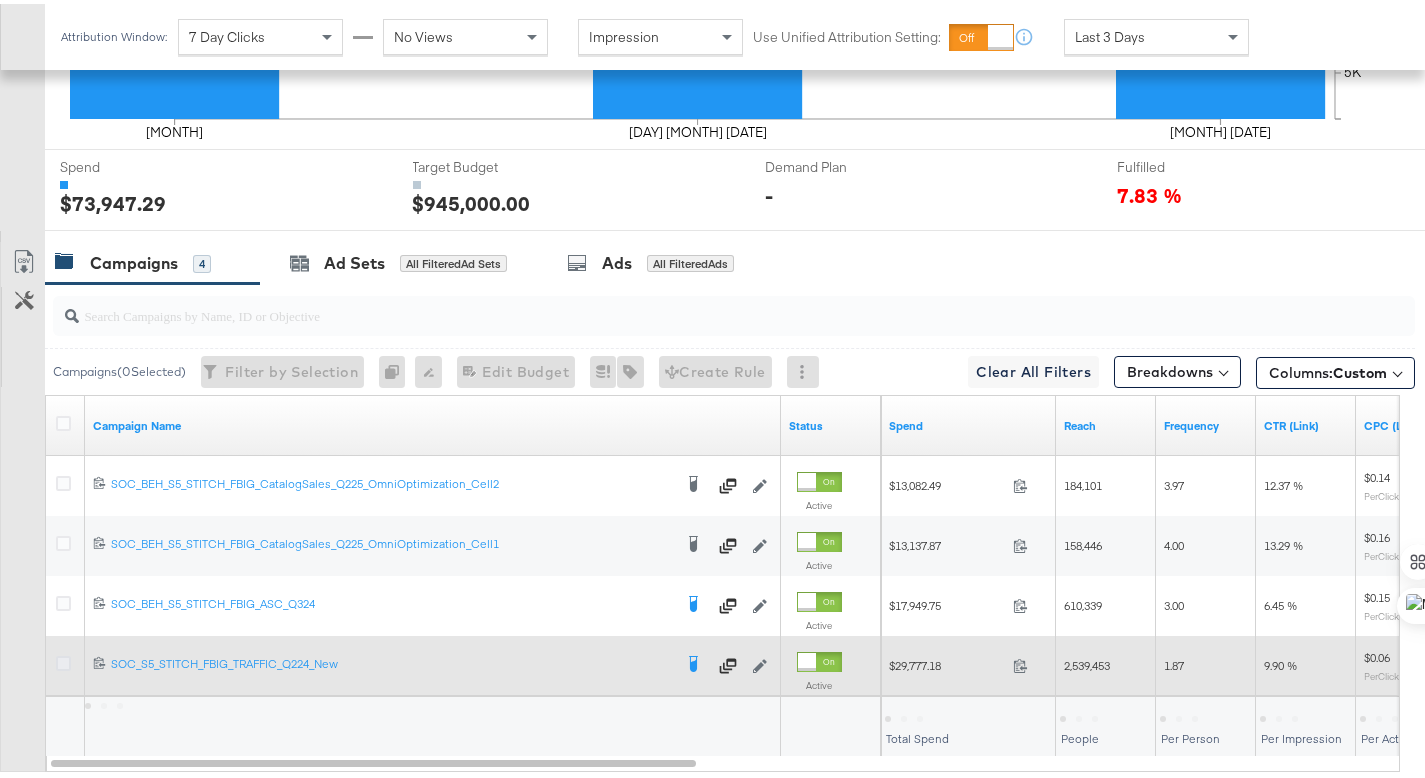click at bounding box center [63, 659] 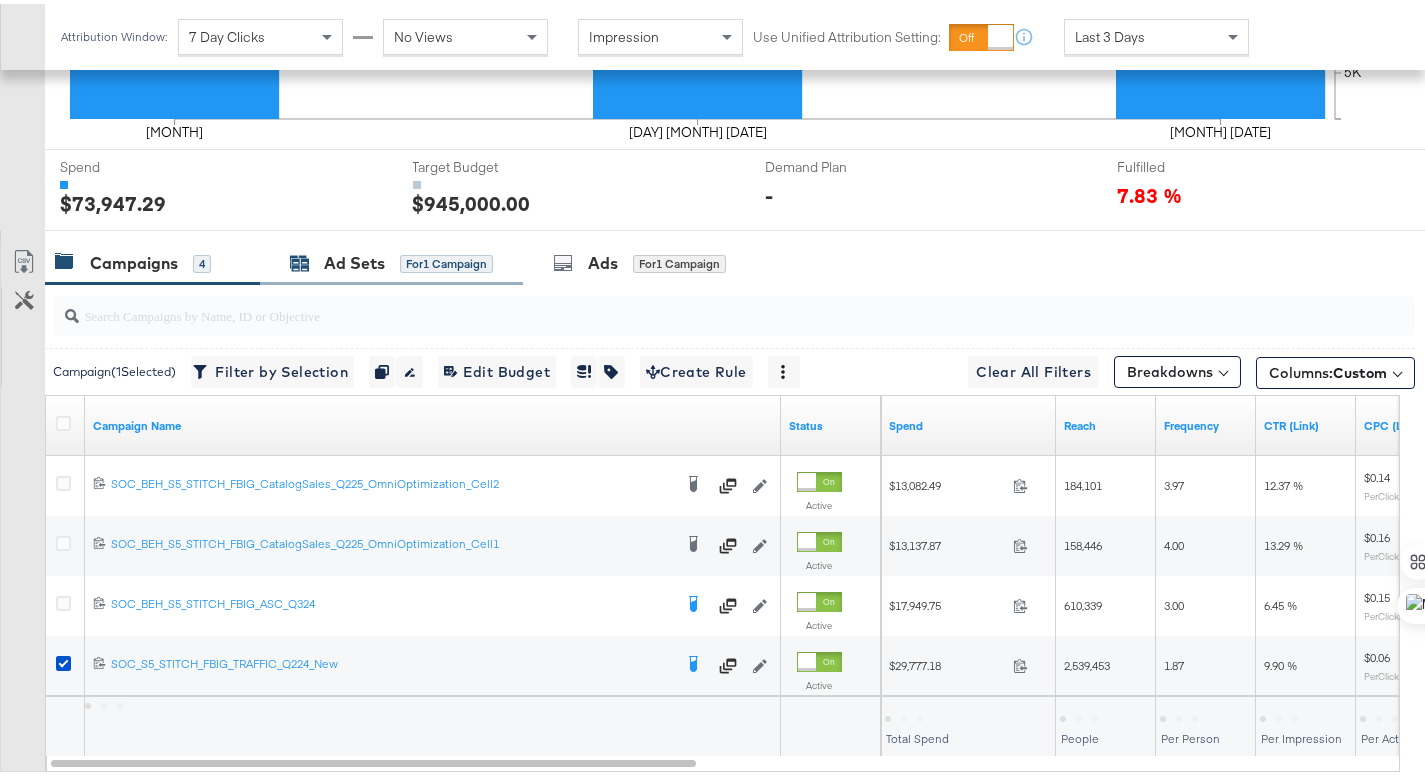click on "Ad Sets" at bounding box center (354, 259) 